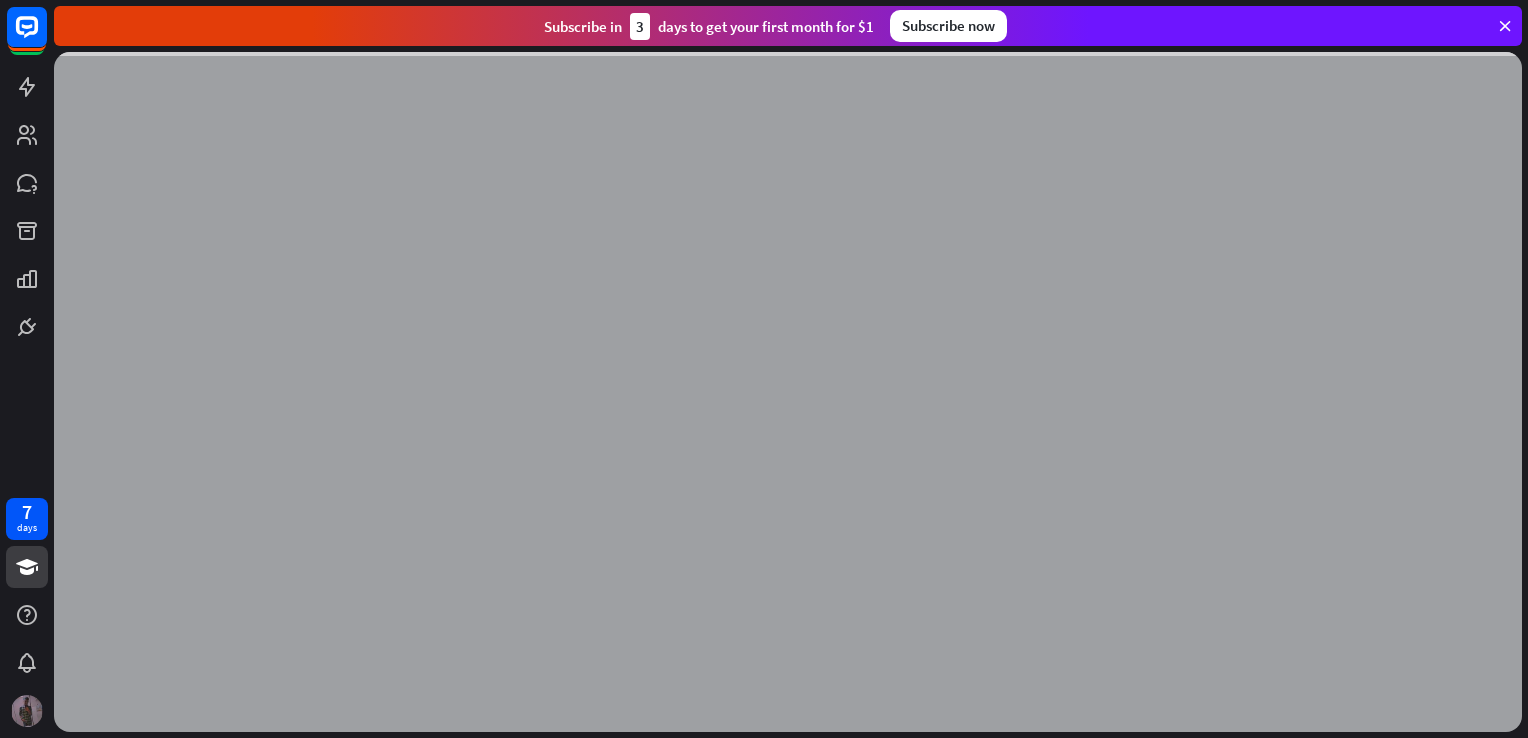 scroll, scrollTop: 0, scrollLeft: 0, axis: both 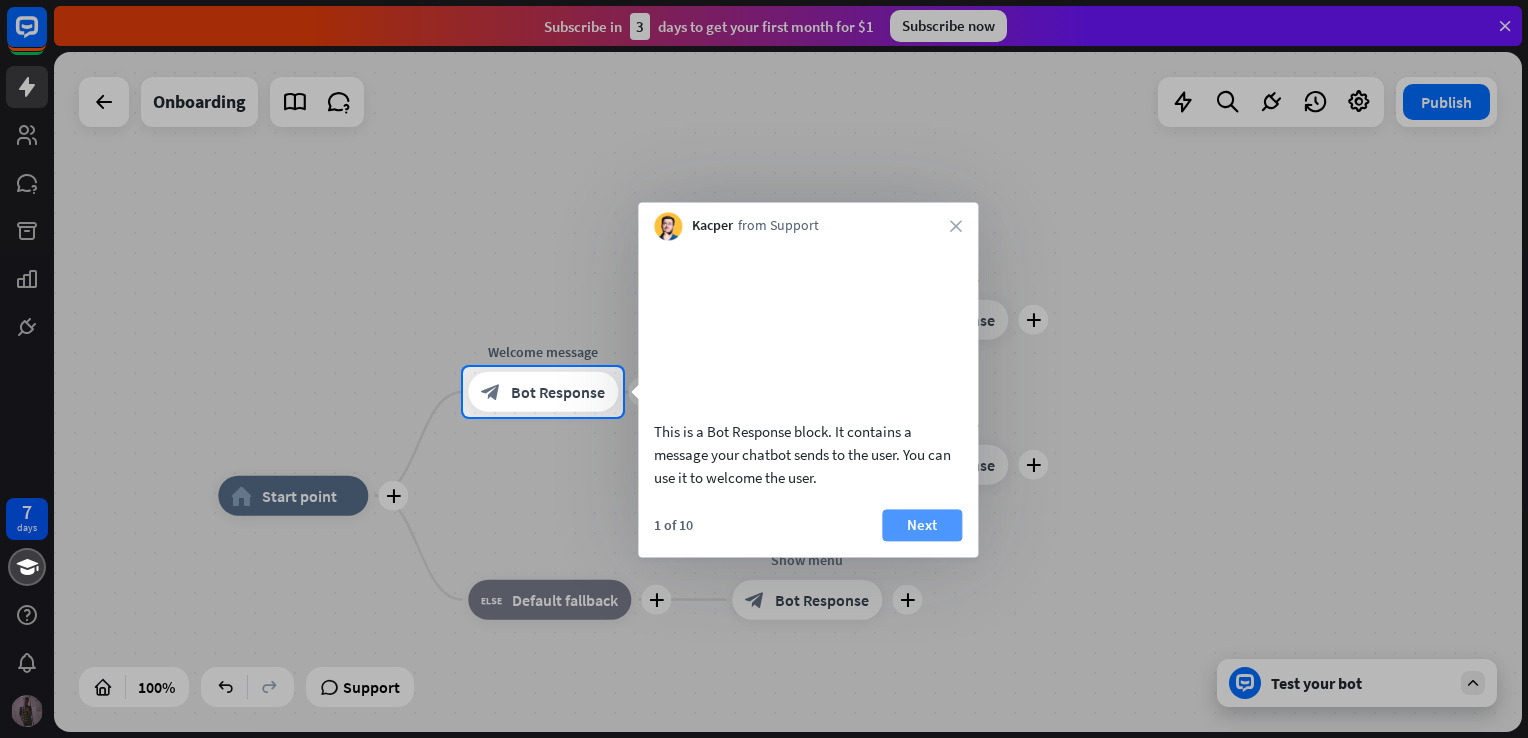 click on "Next" at bounding box center [922, 525] 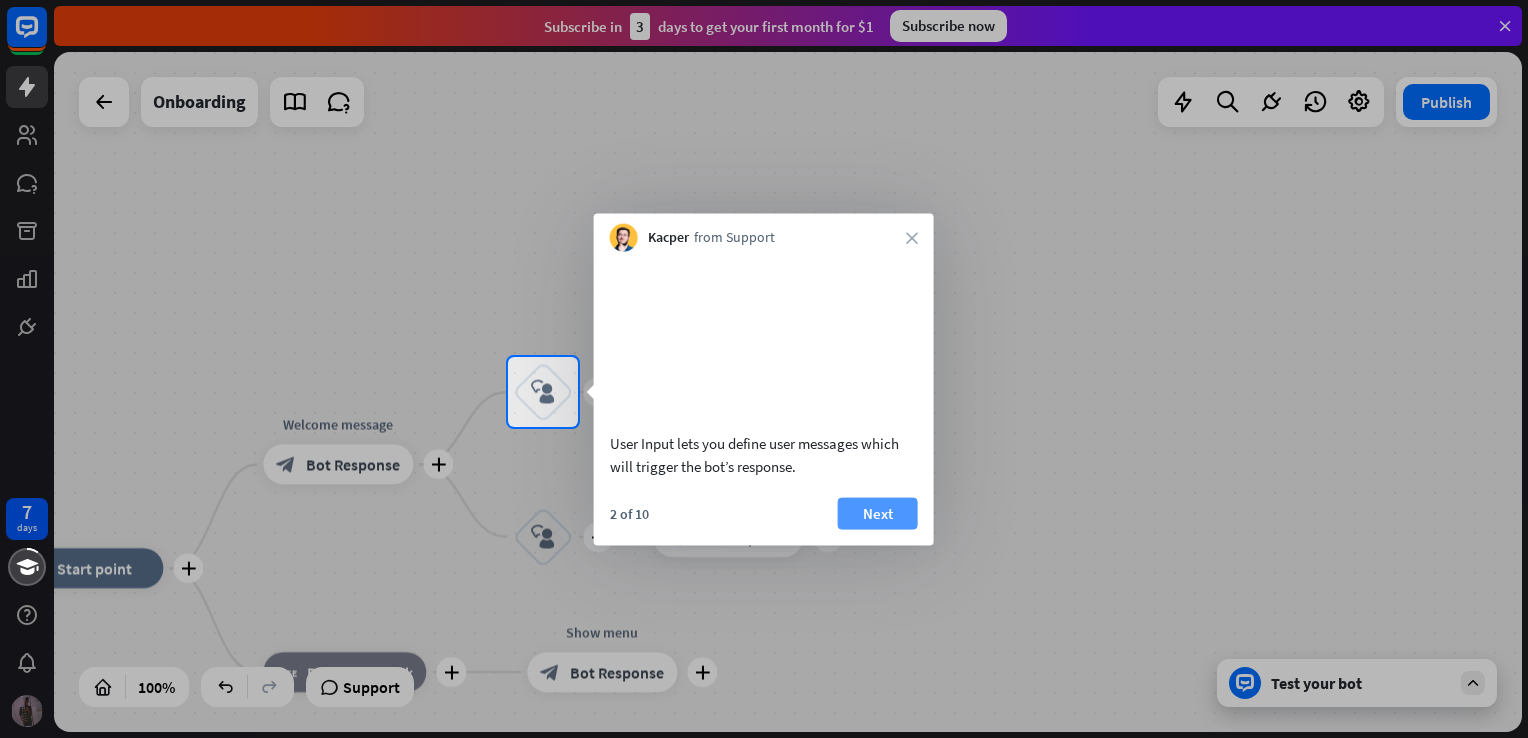 click on "Next" at bounding box center [878, 513] 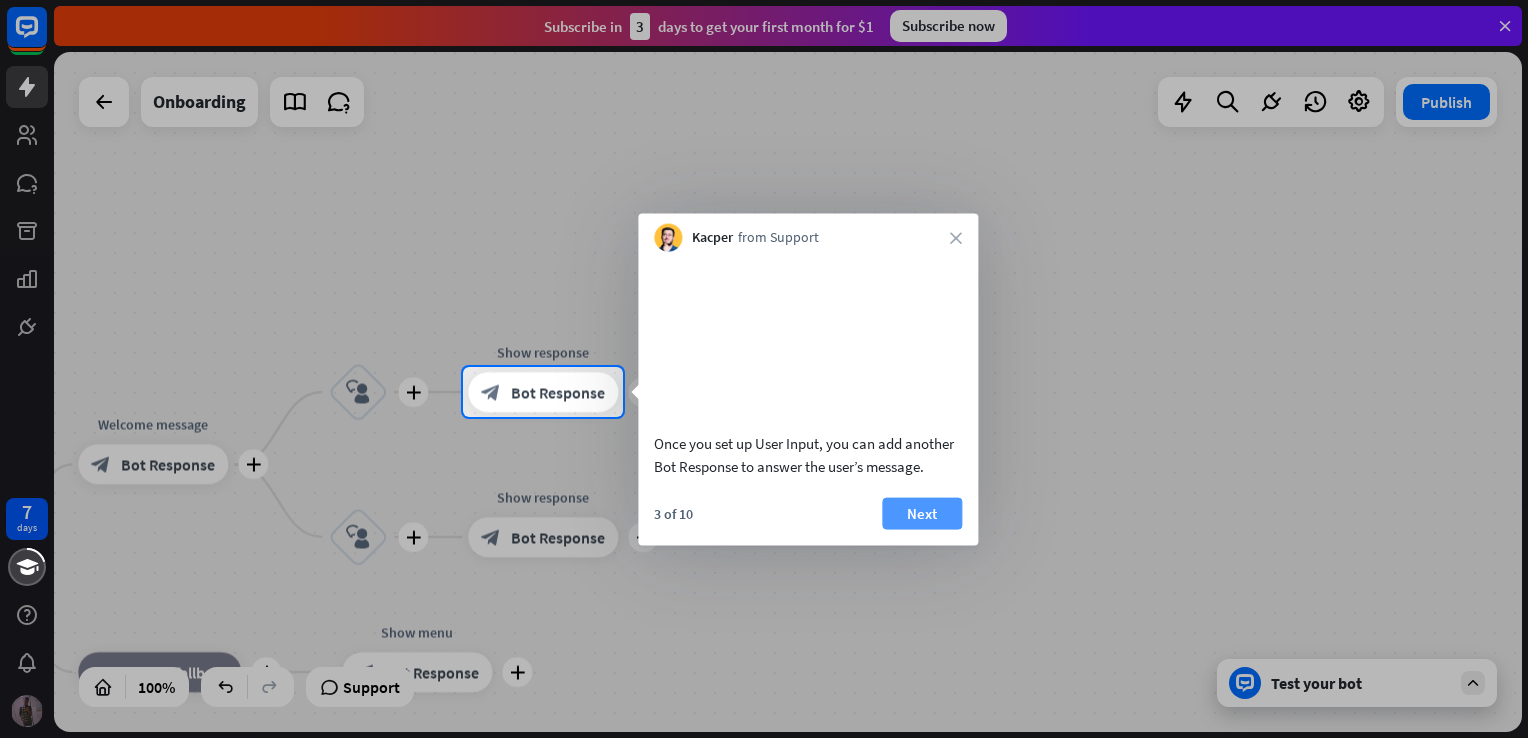 click on "Next" at bounding box center [922, 513] 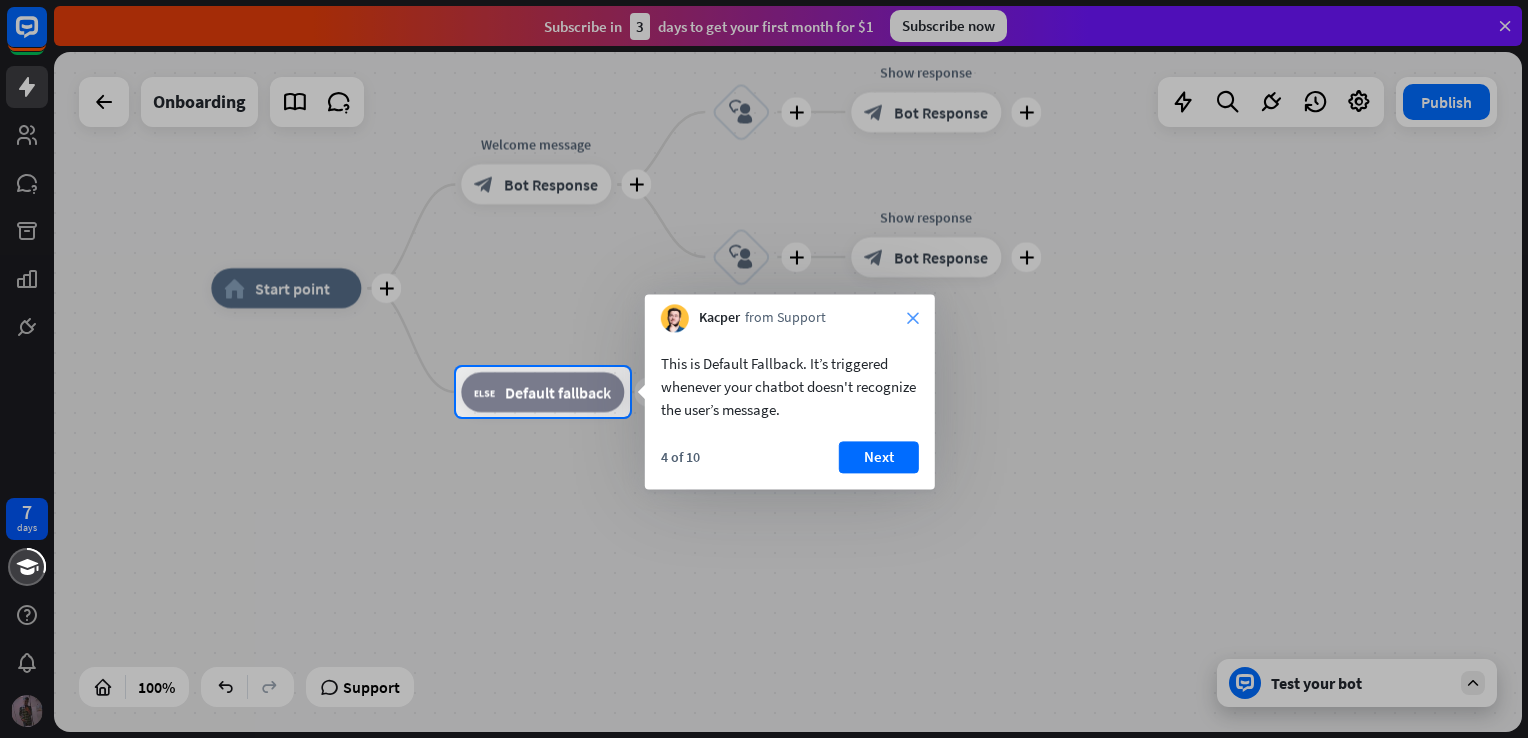click on "close" at bounding box center (913, 318) 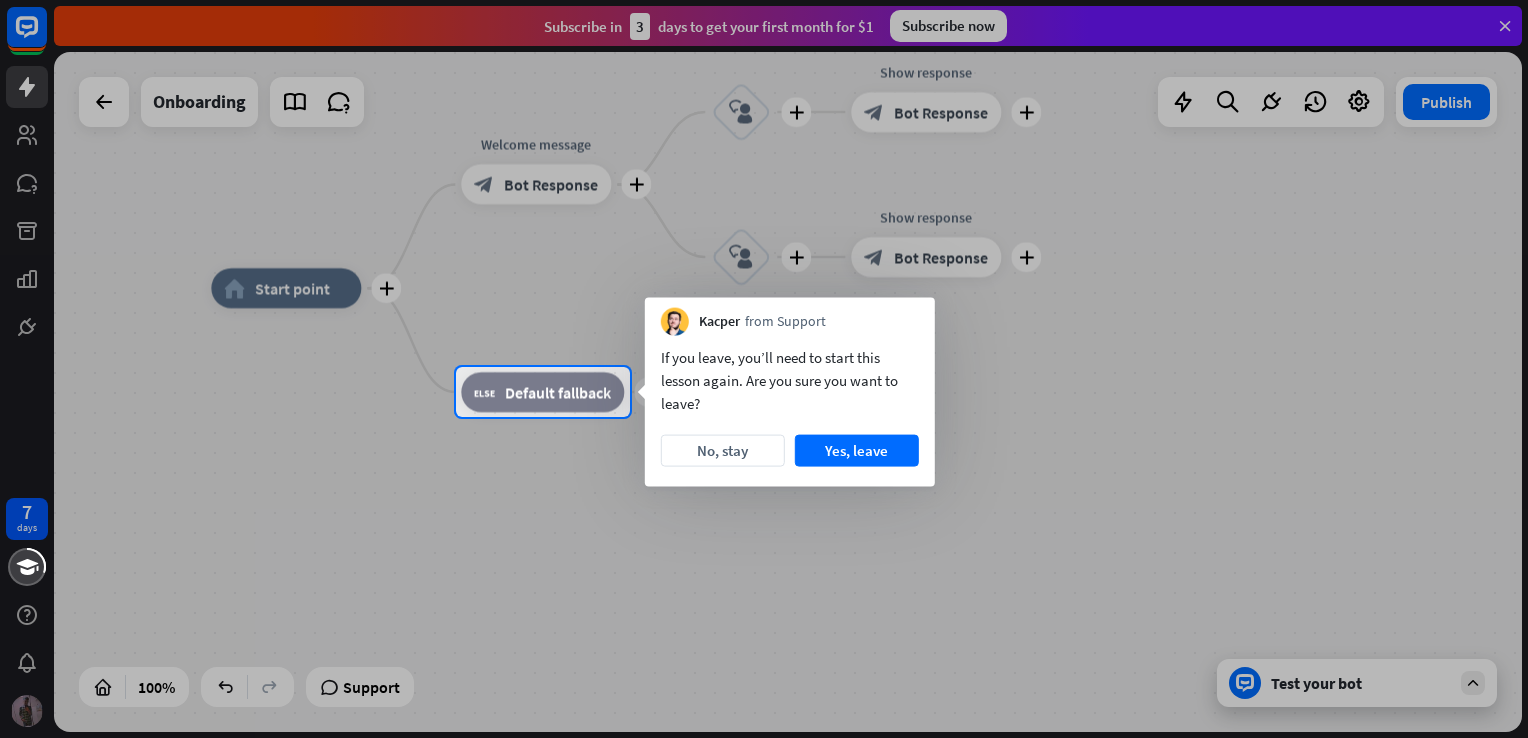 click on "Kacper
from Support" at bounding box center (790, 317) 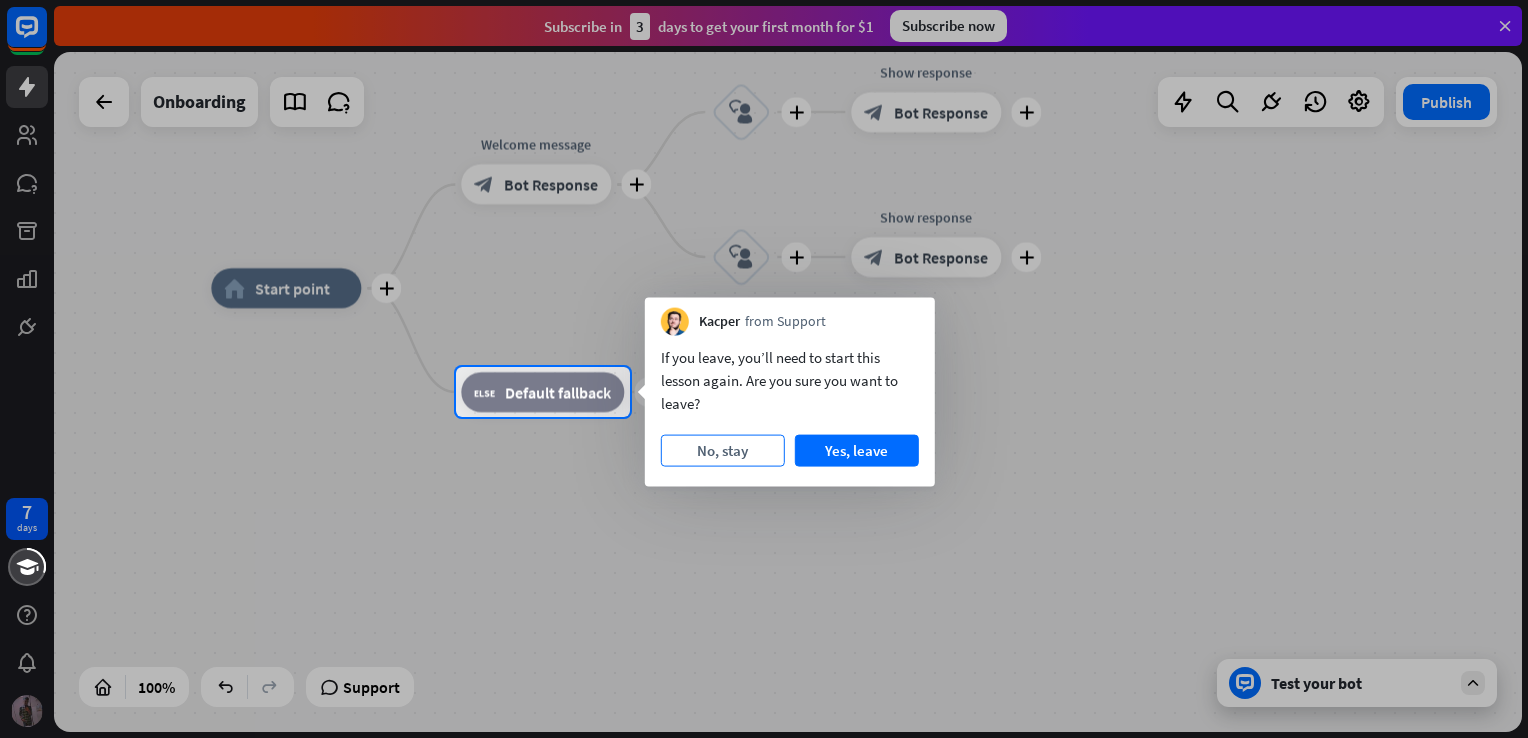 click on "No, stay" at bounding box center (723, 451) 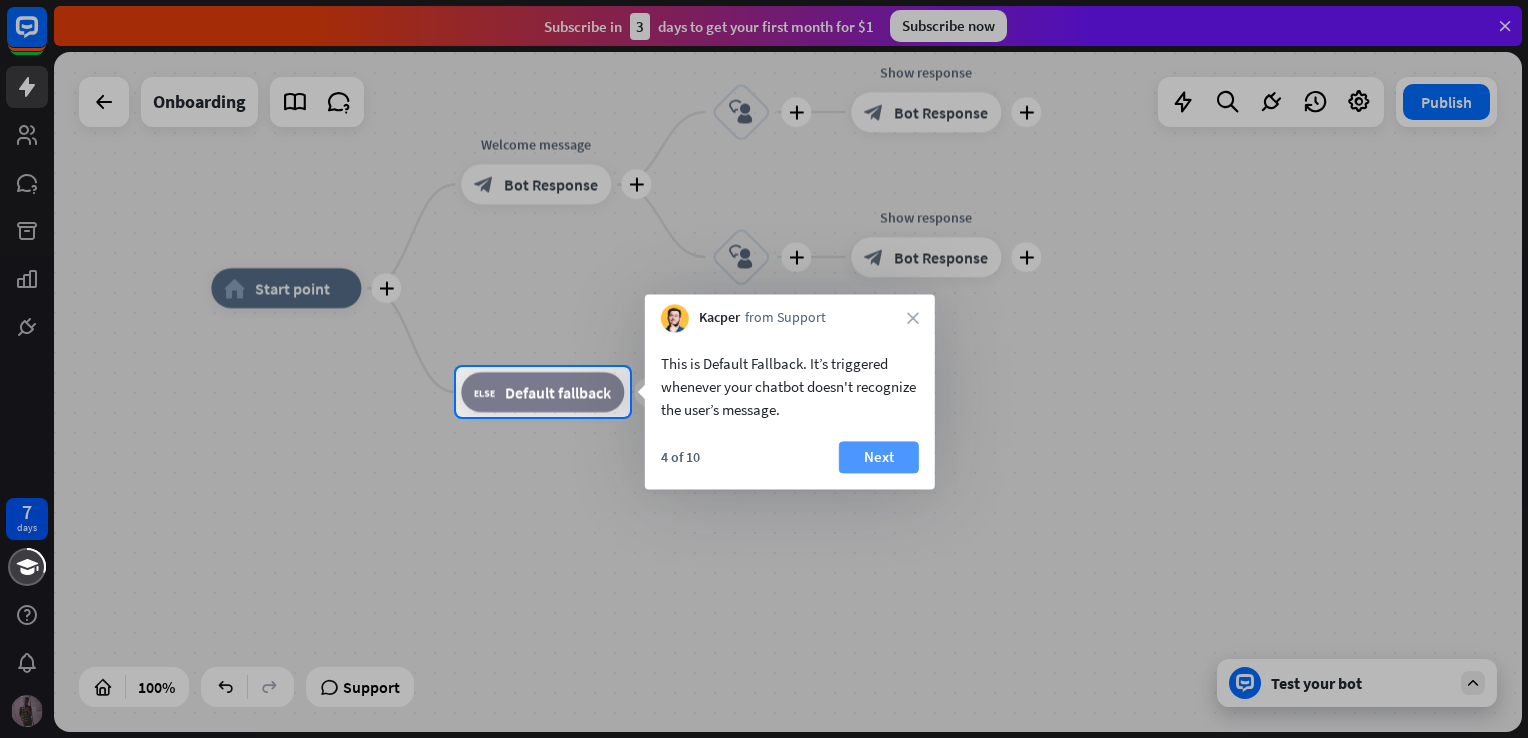 click on "Next" at bounding box center [879, 457] 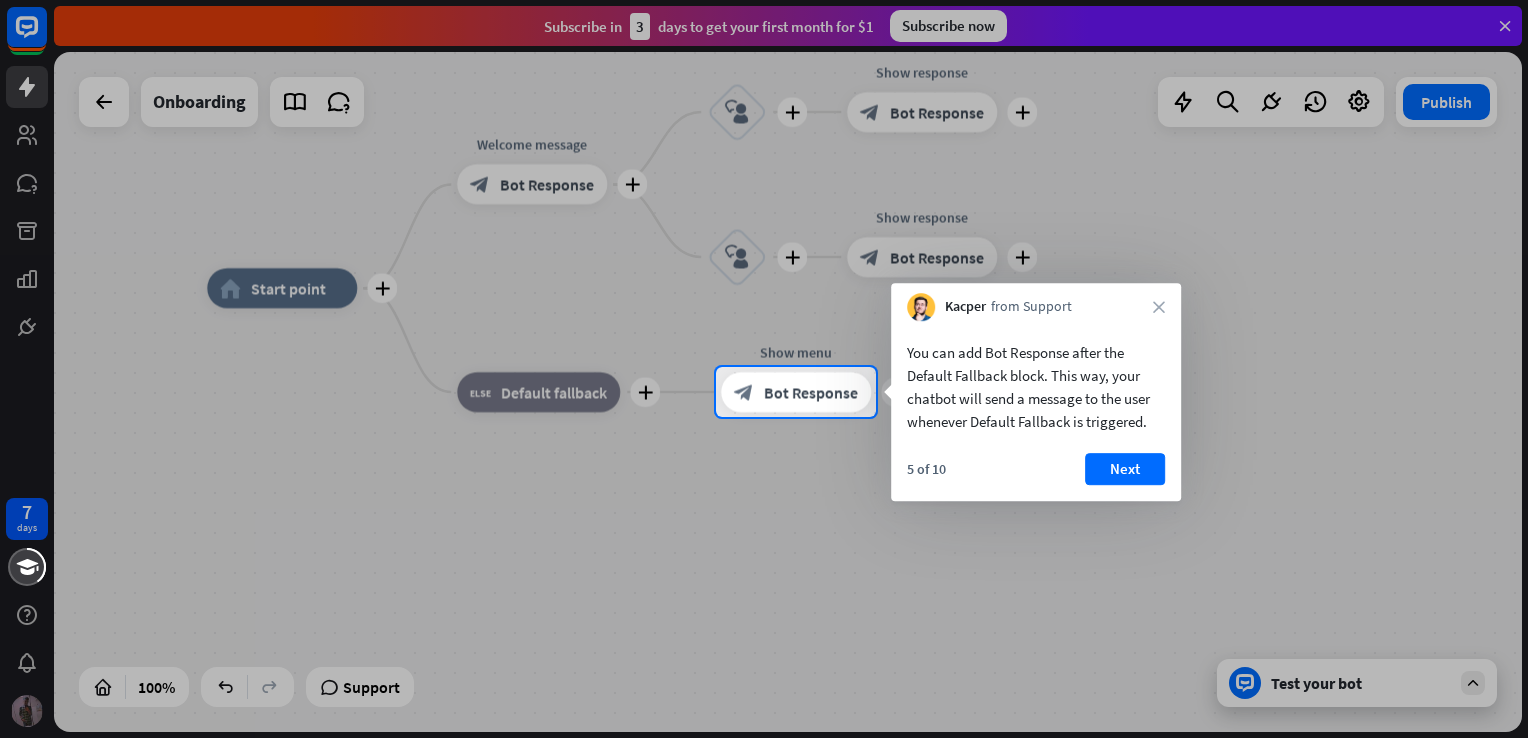 click on "7   days
close
Product Help
First steps   Get started with ChatBot       Help Center   Follow step-by-step tutorials       Academy   Level up your skill set       Contact us   Connect with our Product Experts
Subscribe [DATE]
to get your first month for $1
Subscribe now                     plus     home_2   Start point               plus   Welcome message   block_bot_response   Bot Response               plus     block_user_input               plus   Show response   block_bot_response   Bot Response               plus     block_user_input               plus   Show response   block_bot_response   Bot Response" at bounding box center (764, 369) 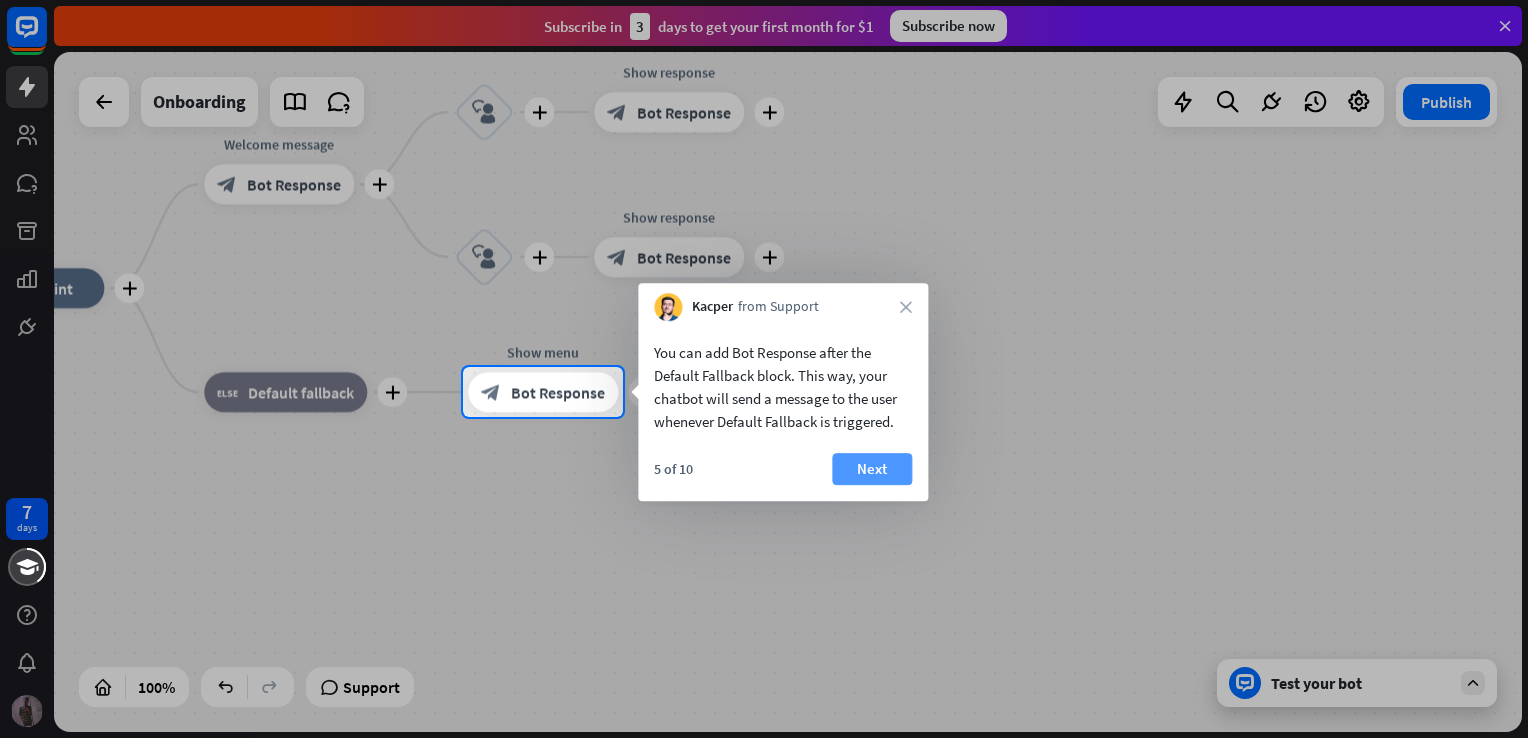 click on "Next" at bounding box center (872, 469) 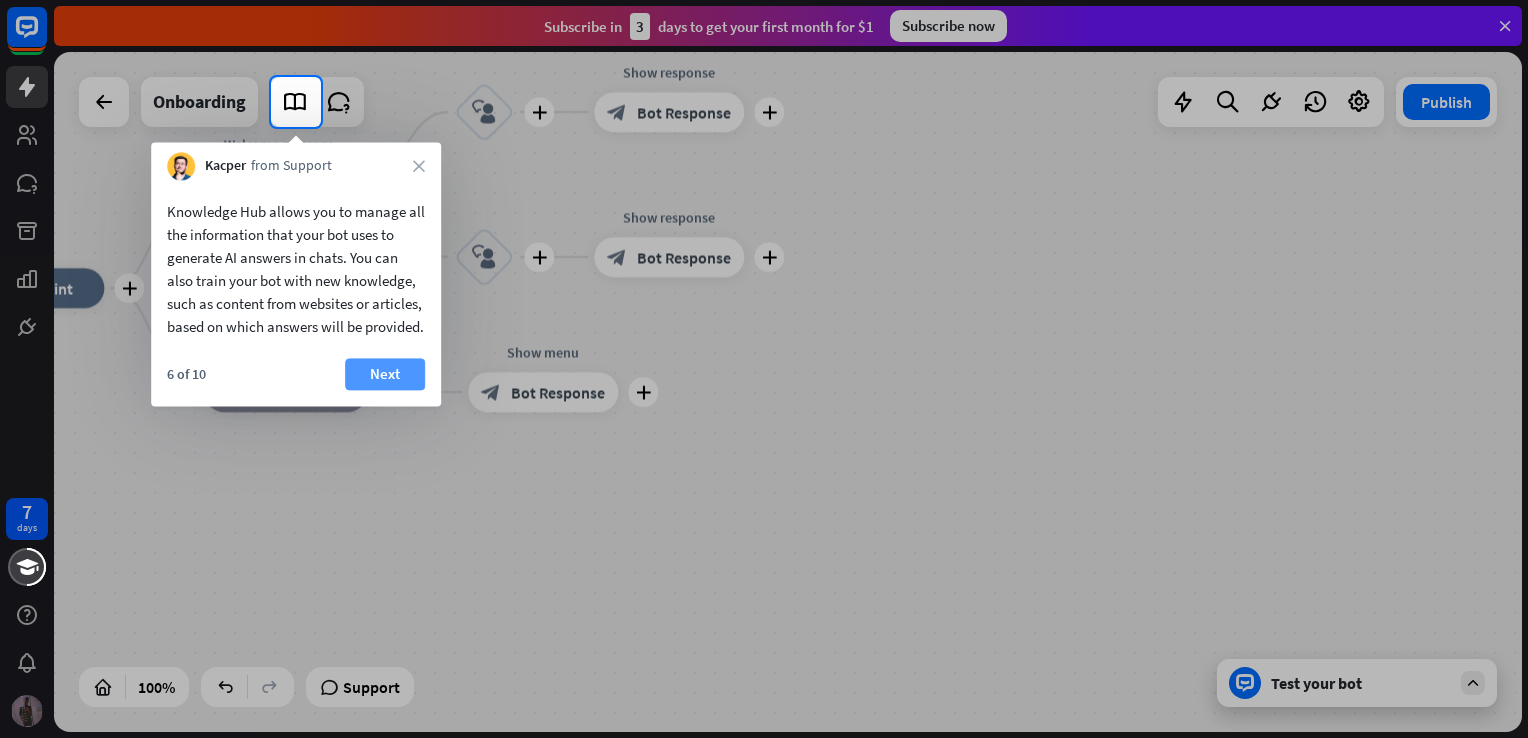 click on "Next" at bounding box center (385, 374) 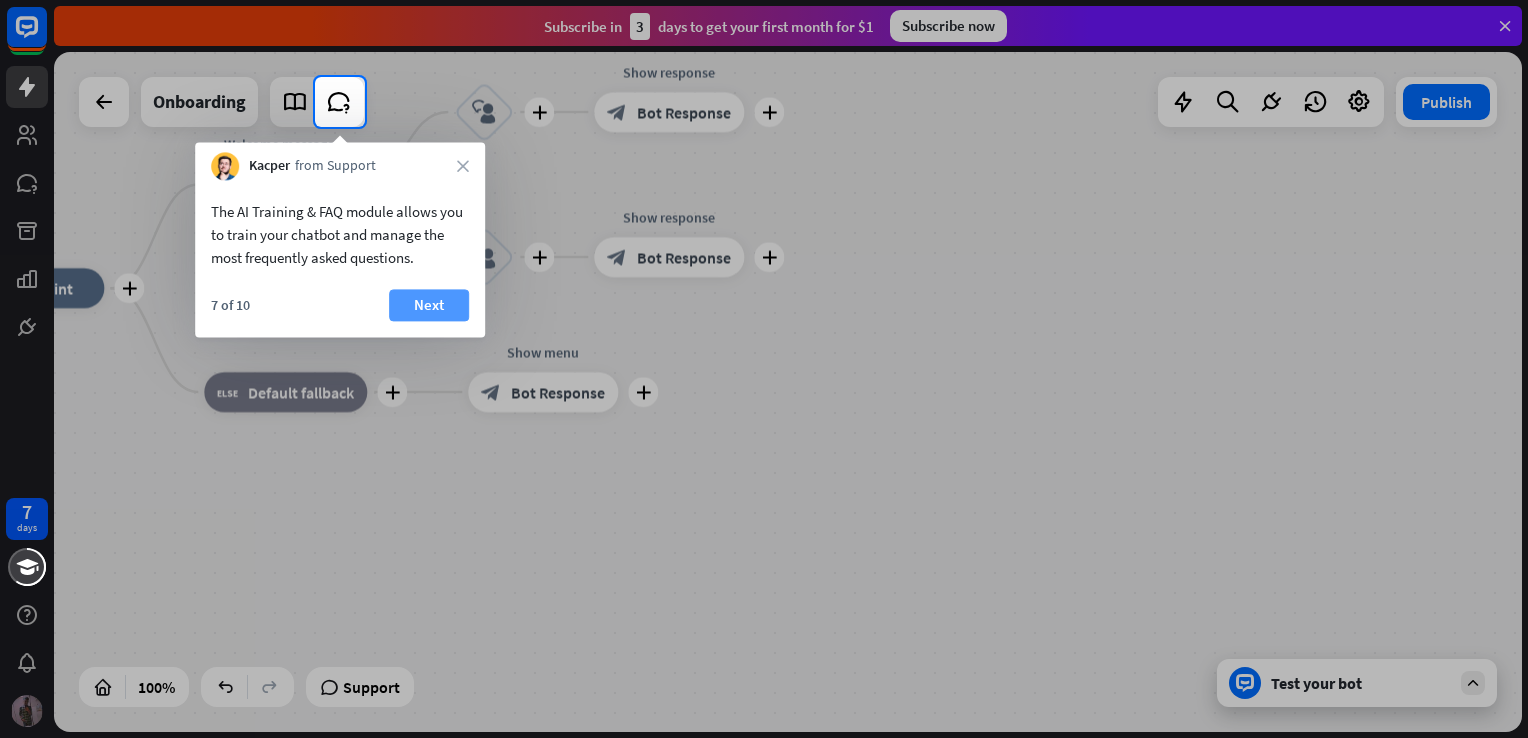 click on "Next" at bounding box center [429, 305] 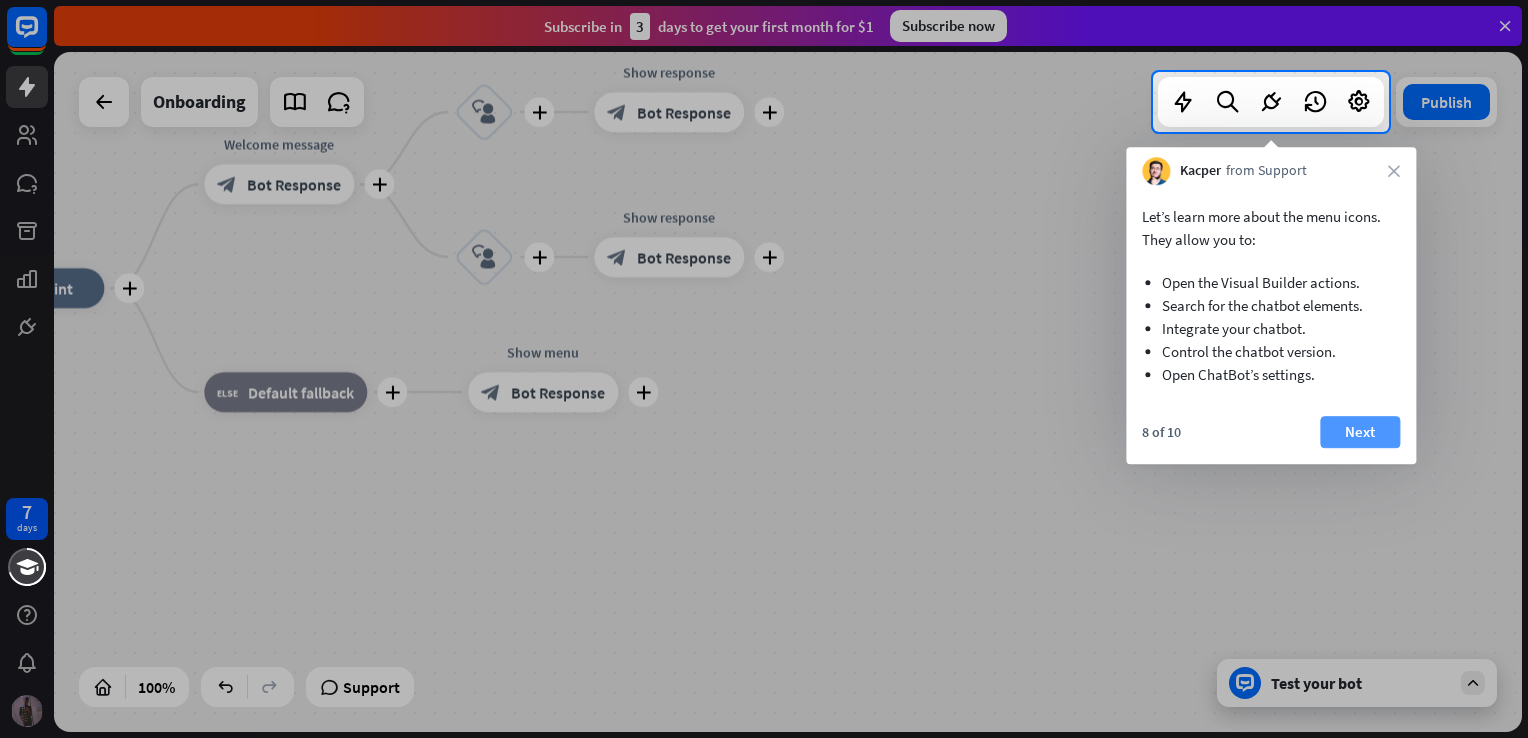 click on "Next" at bounding box center (1360, 432) 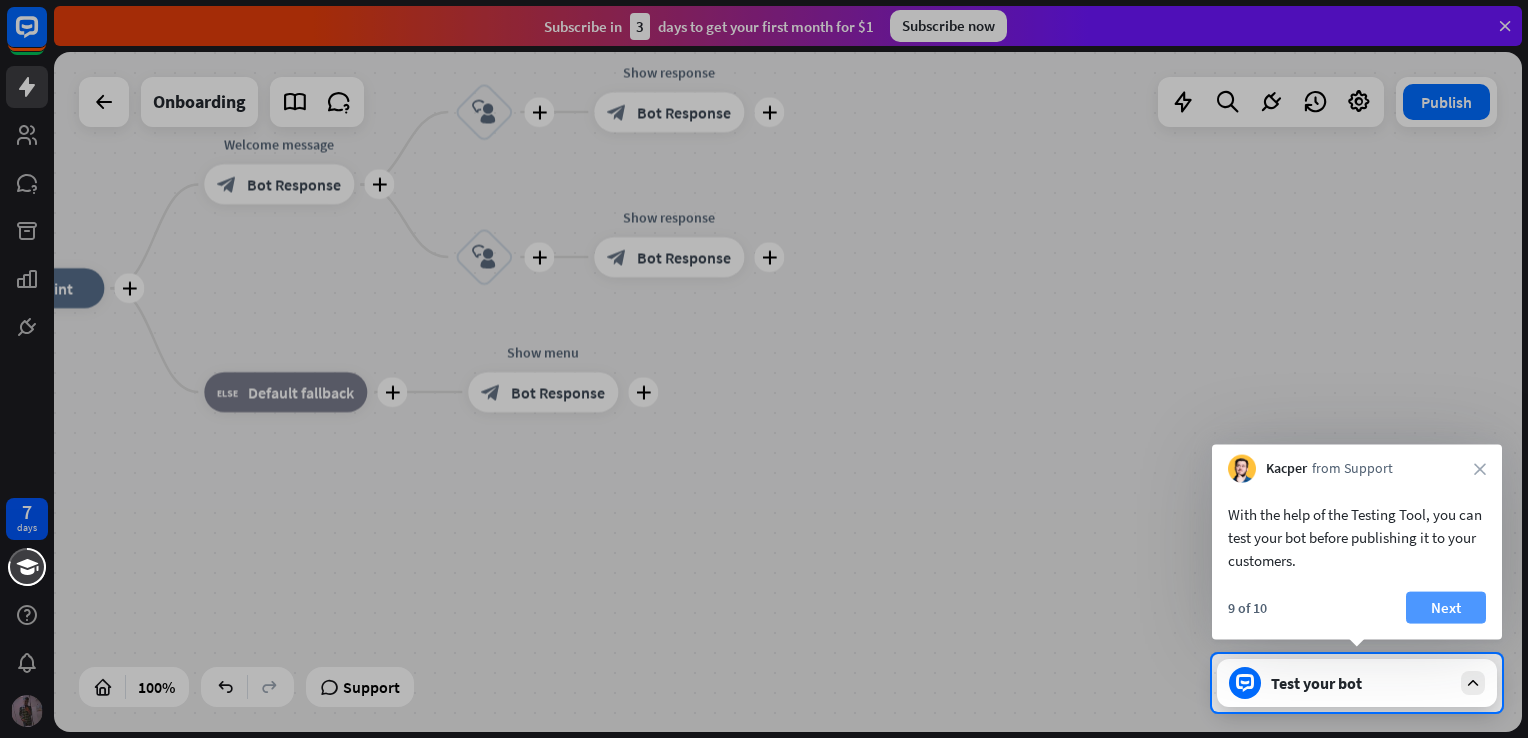 click on "Next" at bounding box center (1446, 608) 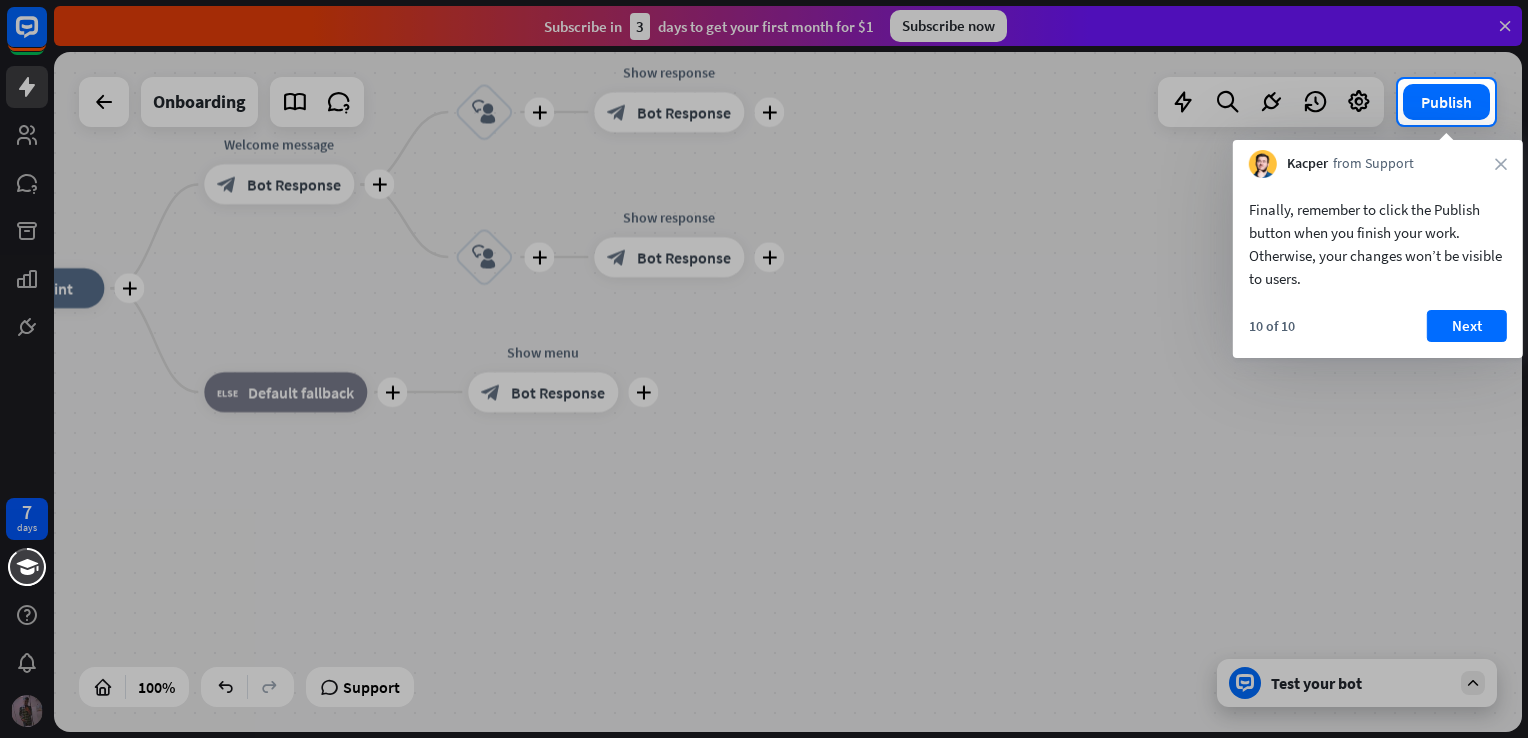 click at bounding box center [764, 431] 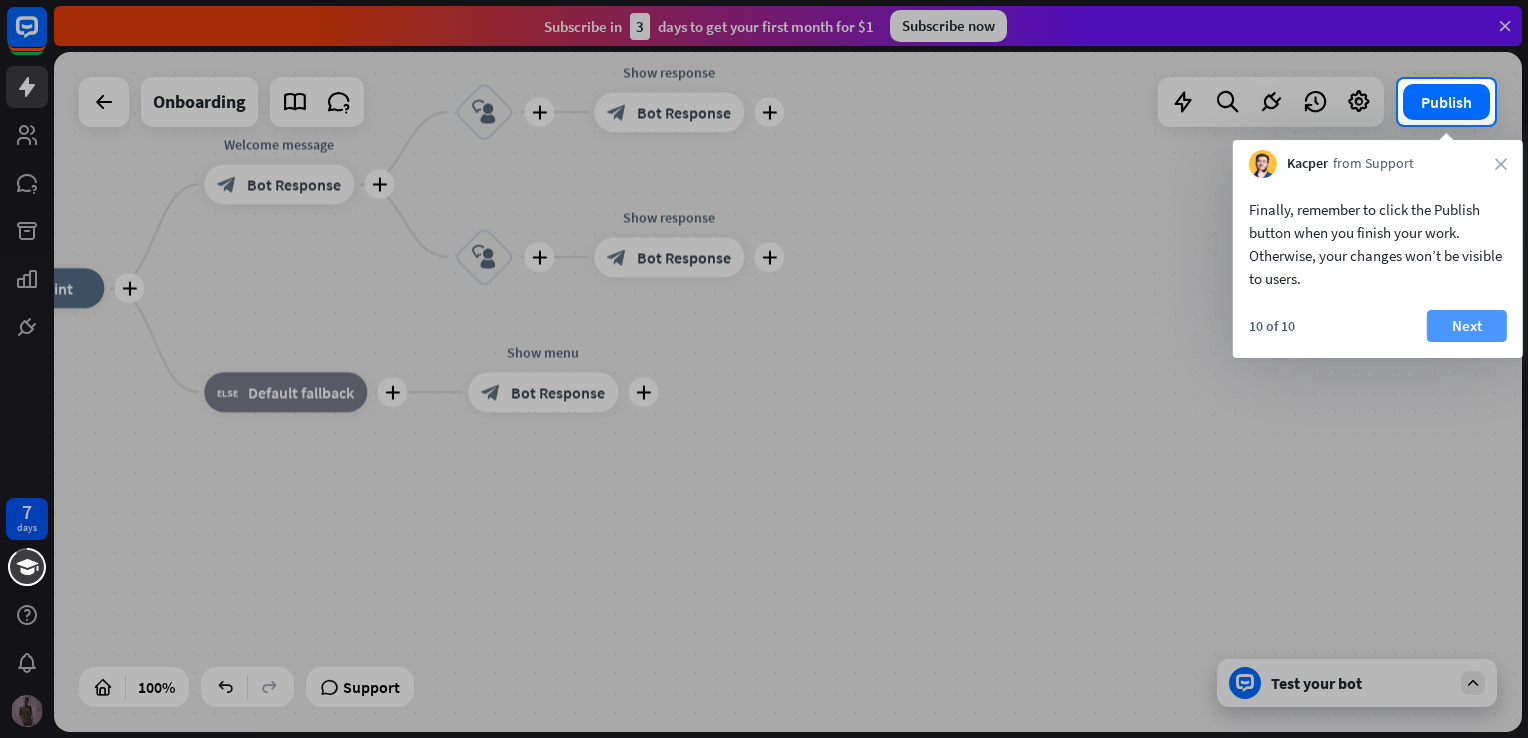 click on "Next" at bounding box center [1467, 326] 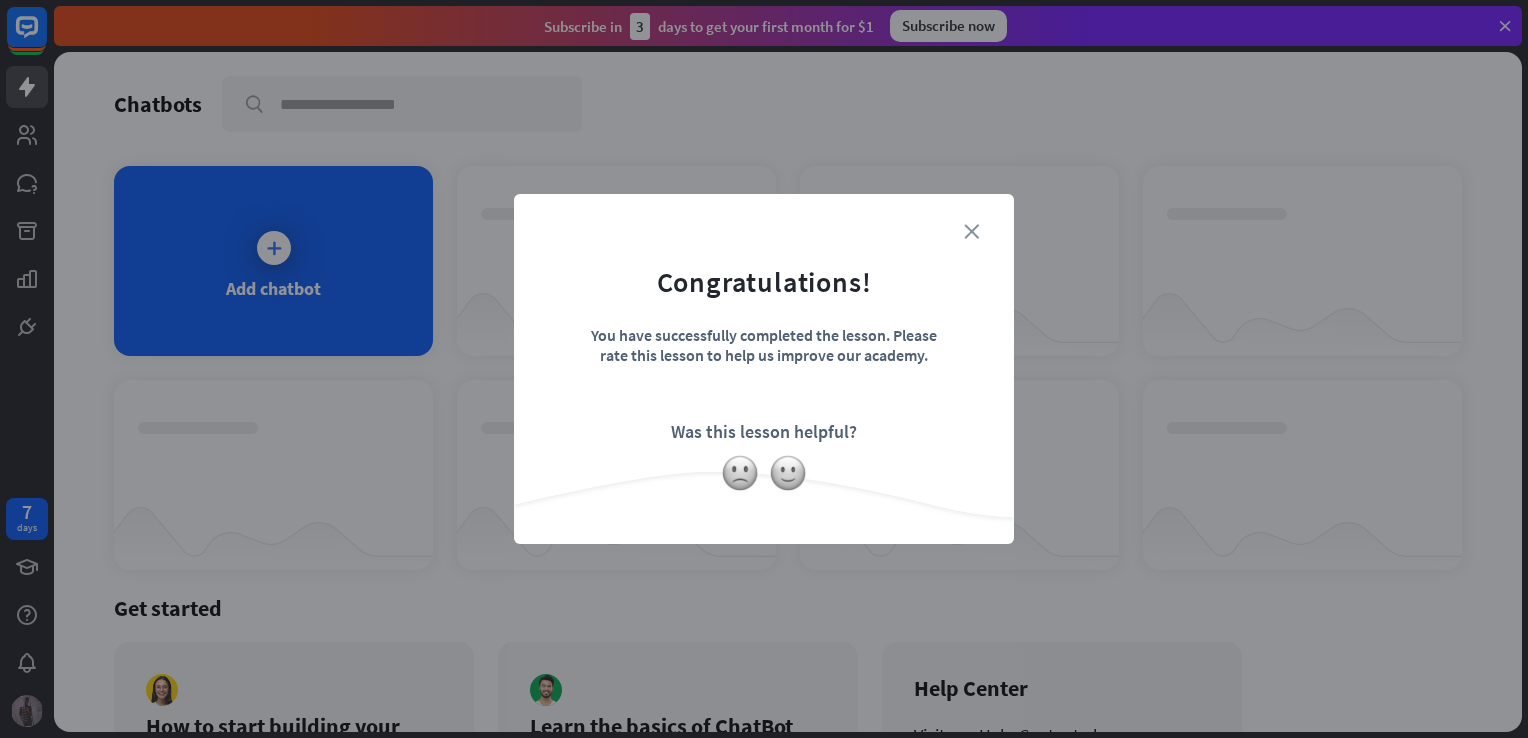 click on "close" at bounding box center [971, 231] 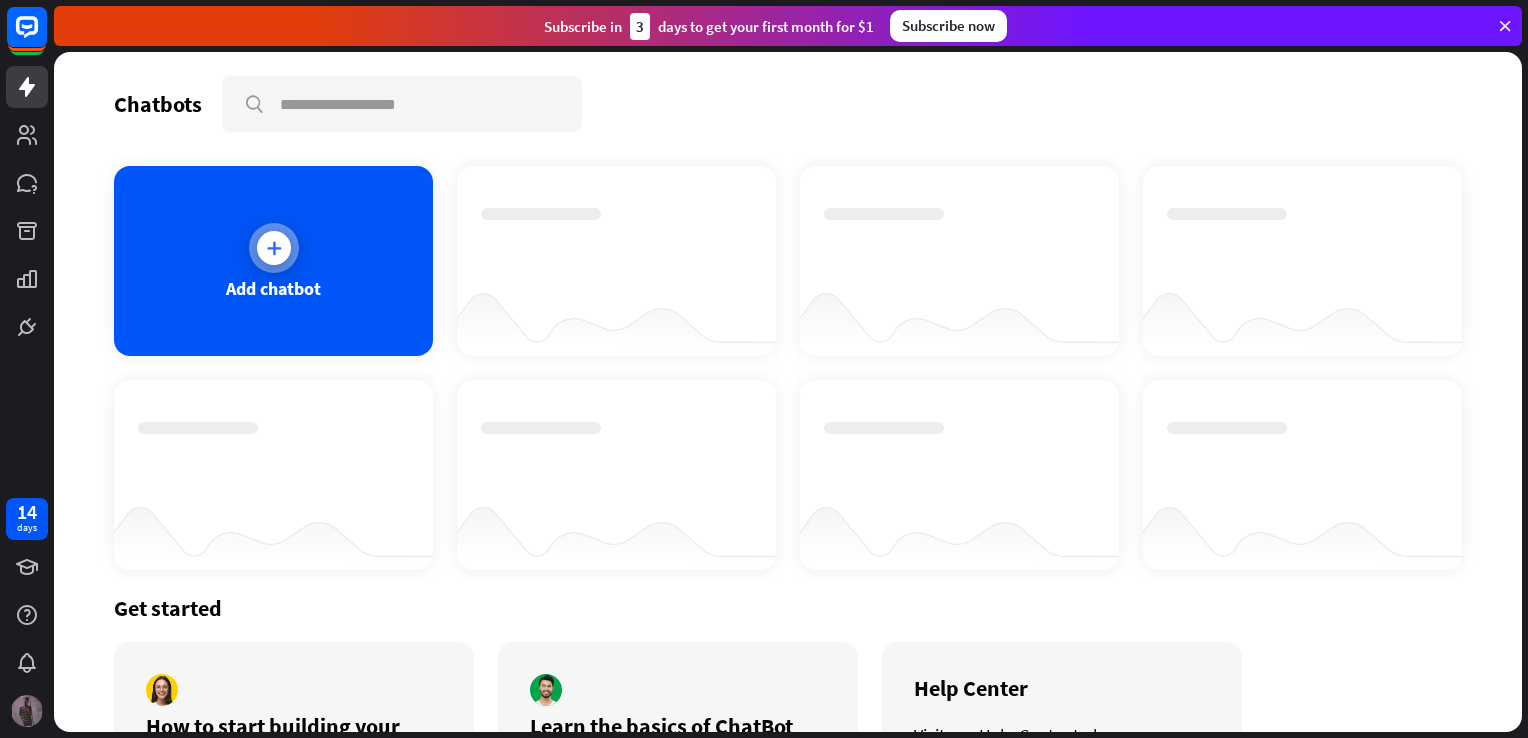 click at bounding box center [274, 248] 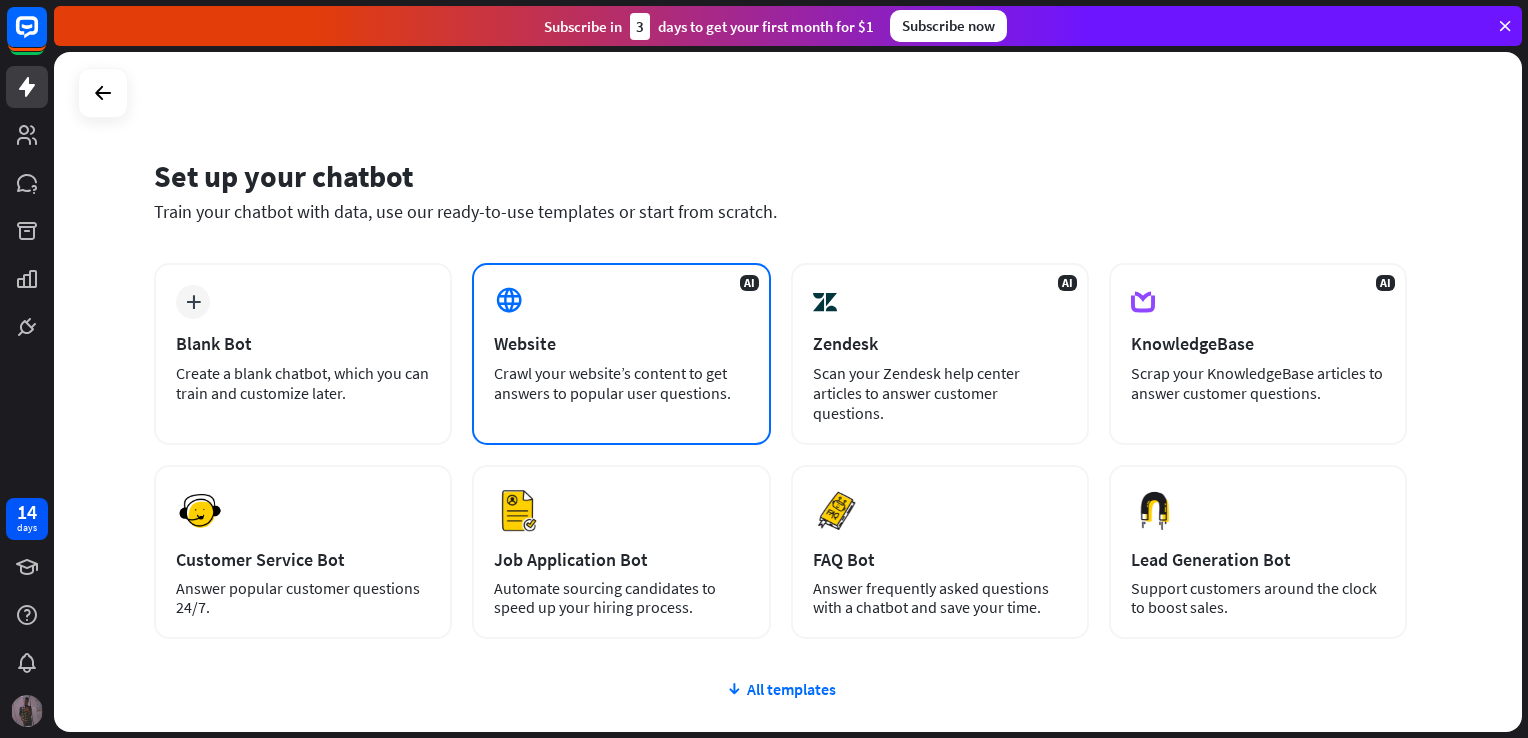 scroll, scrollTop: 144, scrollLeft: 0, axis: vertical 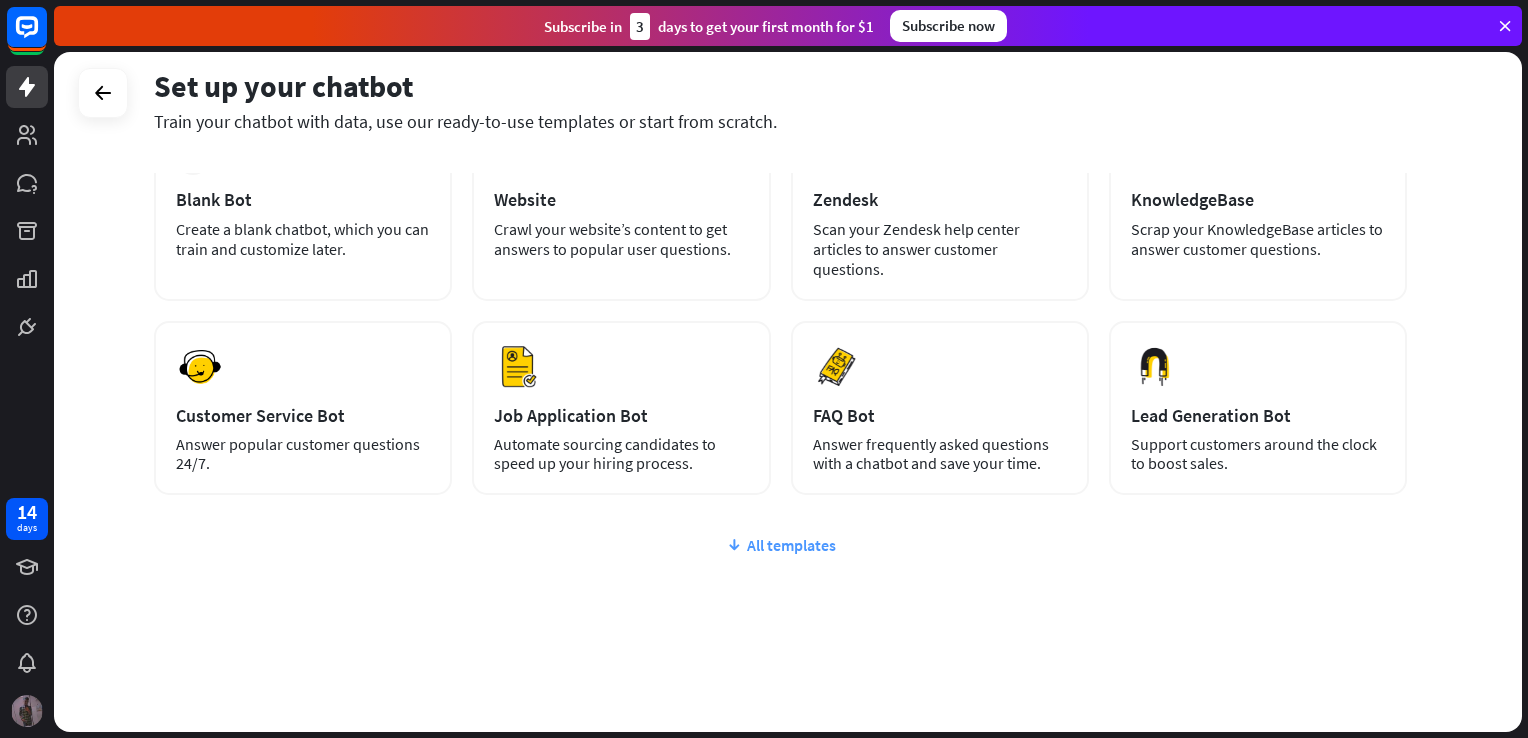 click on "All templates" at bounding box center (780, 545) 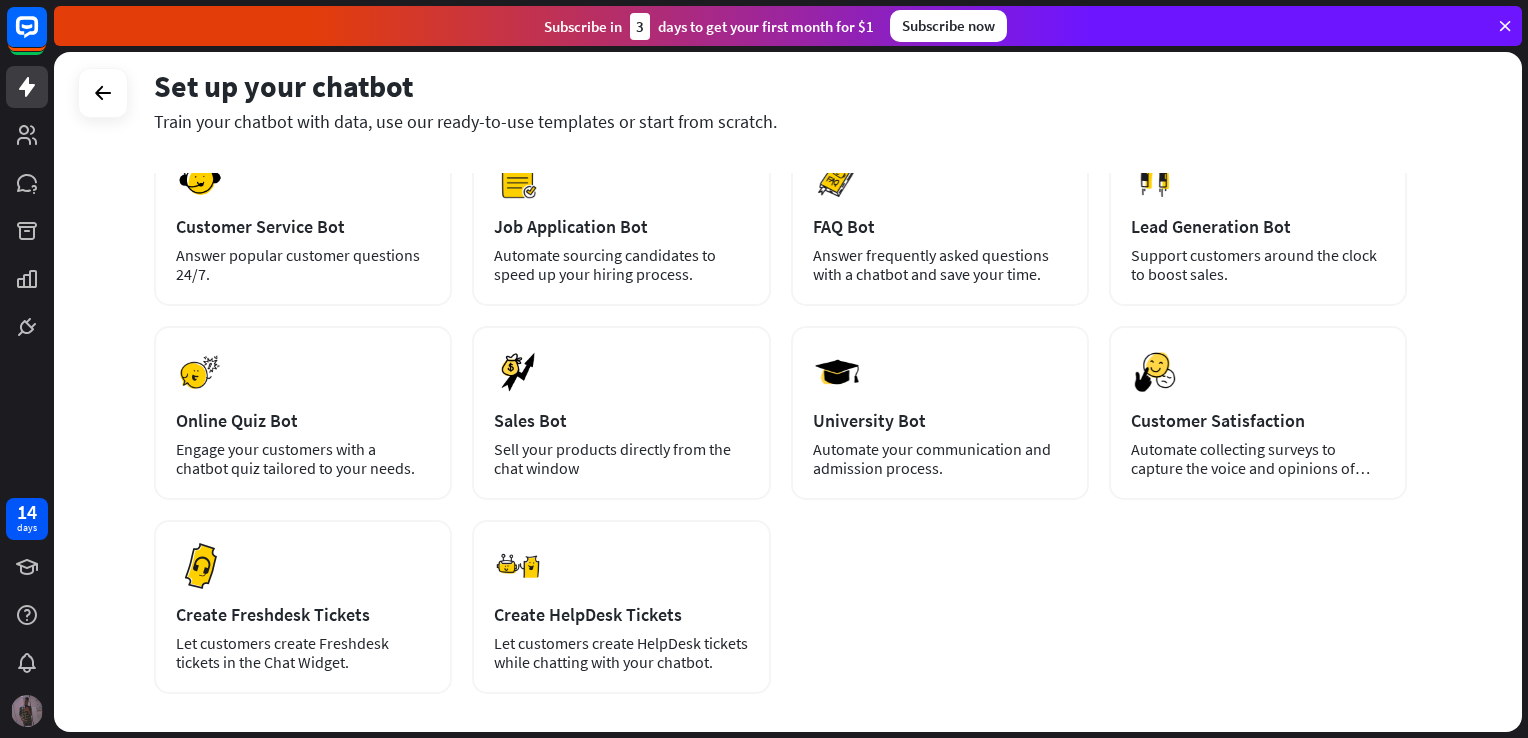 scroll, scrollTop: 329, scrollLeft: 0, axis: vertical 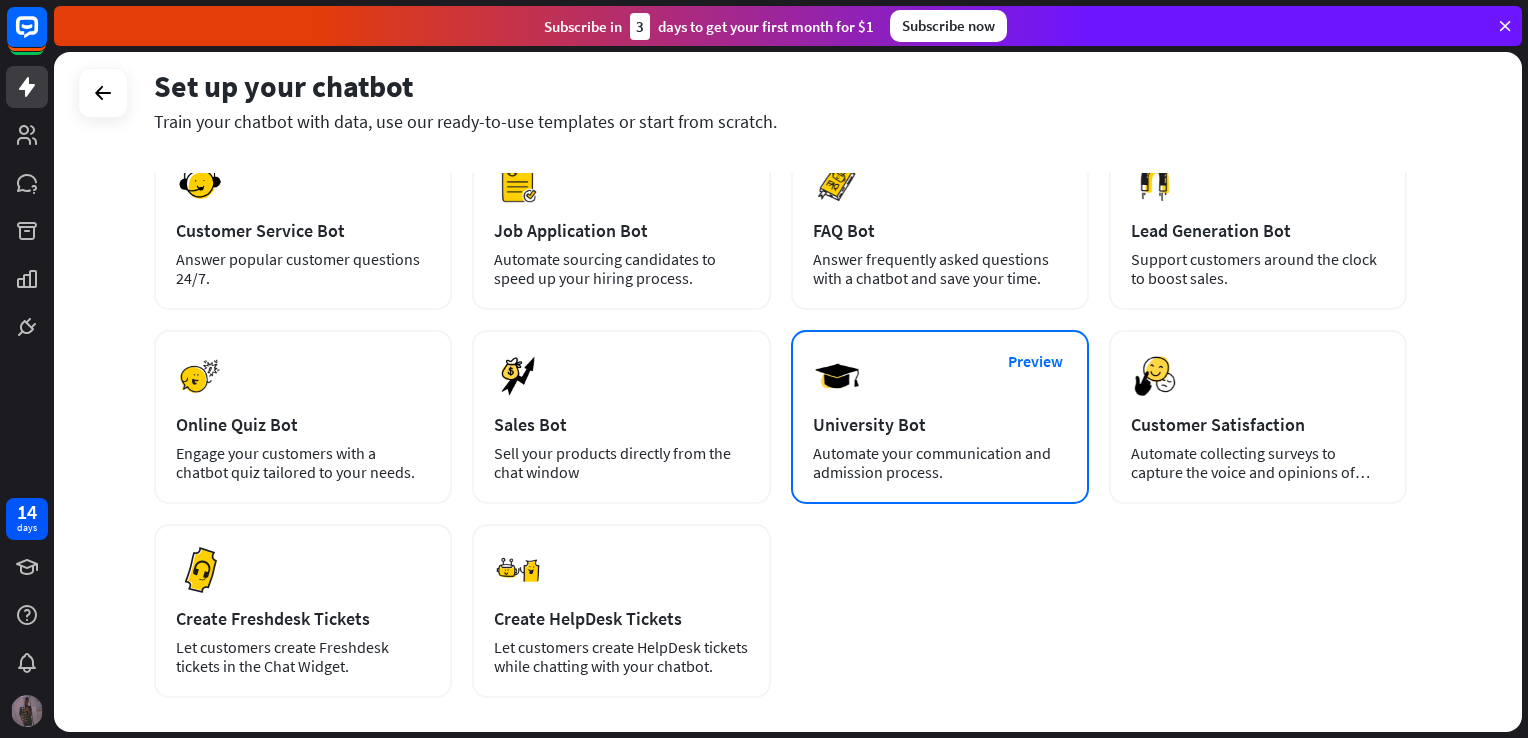 drag, startPoint x: 882, startPoint y: 349, endPoint x: 1017, endPoint y: 460, distance: 174.77414 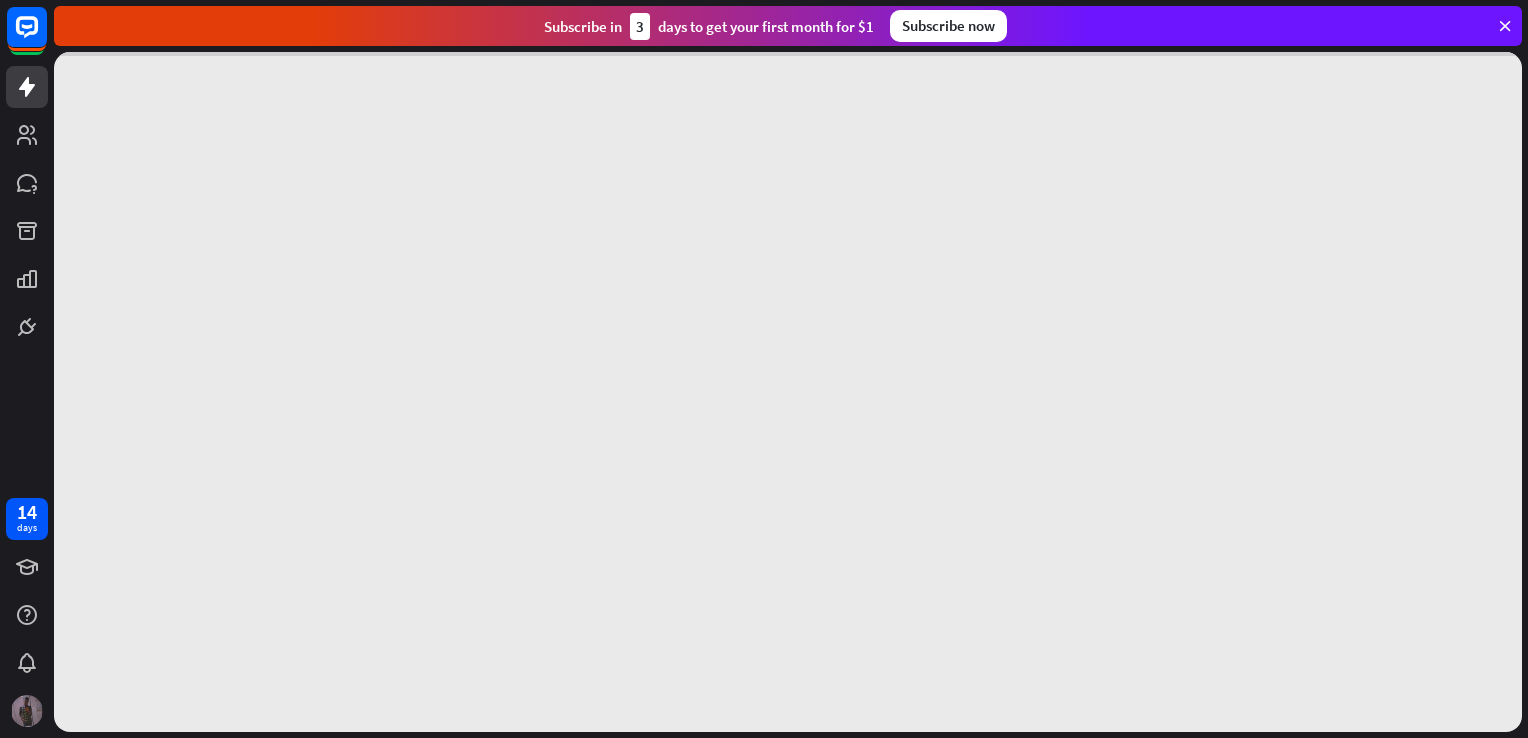 click at bounding box center (788, 392) 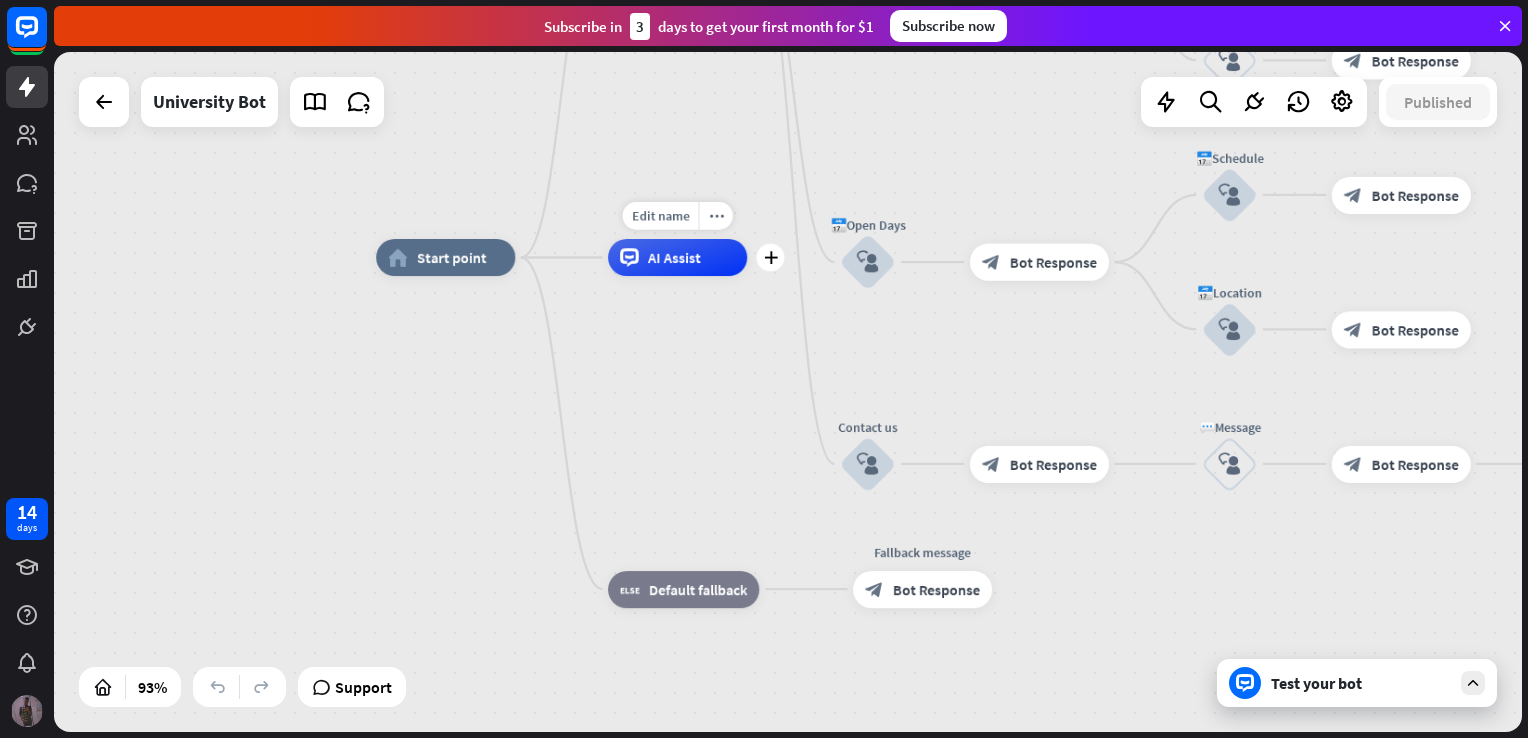 drag, startPoint x: 608, startPoint y: 446, endPoint x: 610, endPoint y: 310, distance: 136.01471 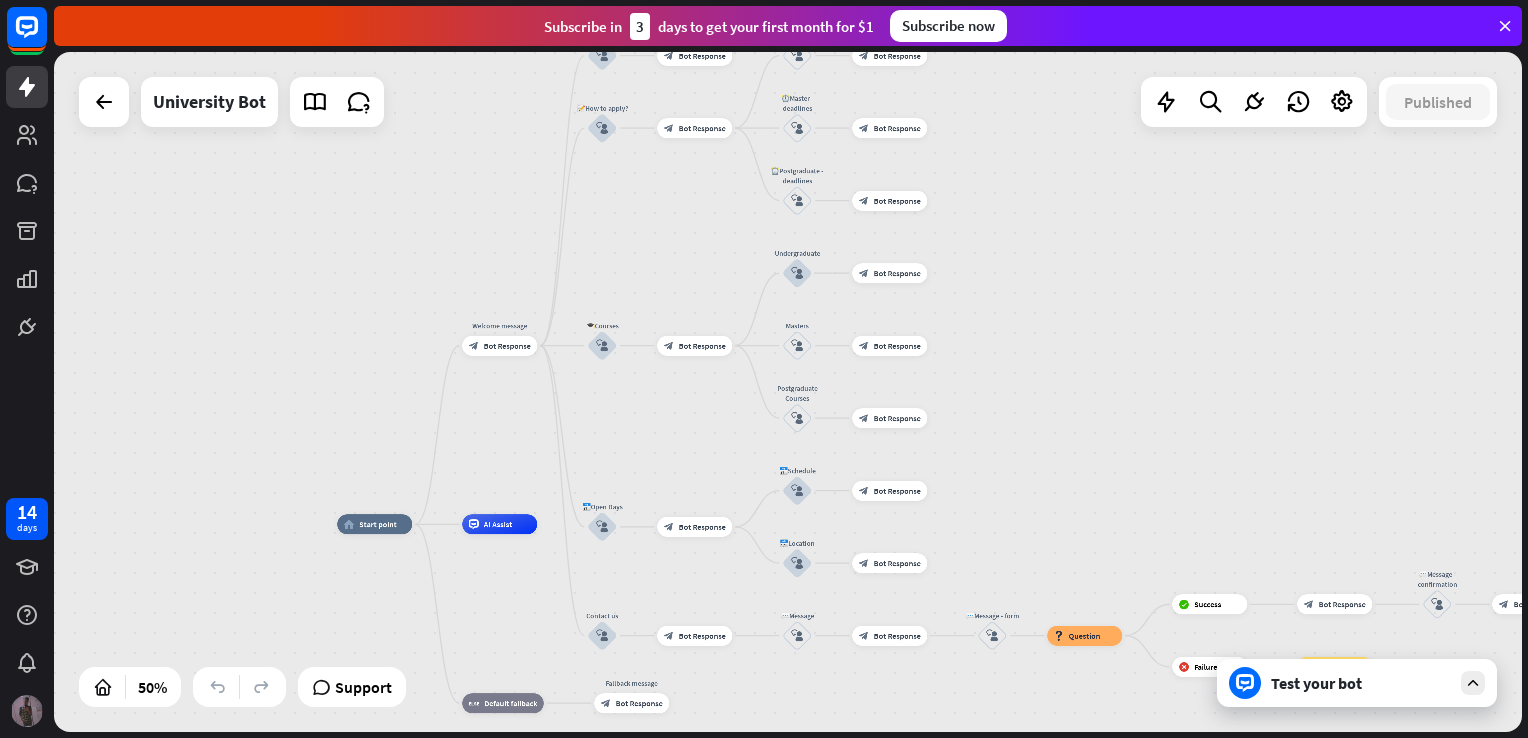 drag, startPoint x: 984, startPoint y: 564, endPoint x: 796, endPoint y: 788, distance: 292.43802 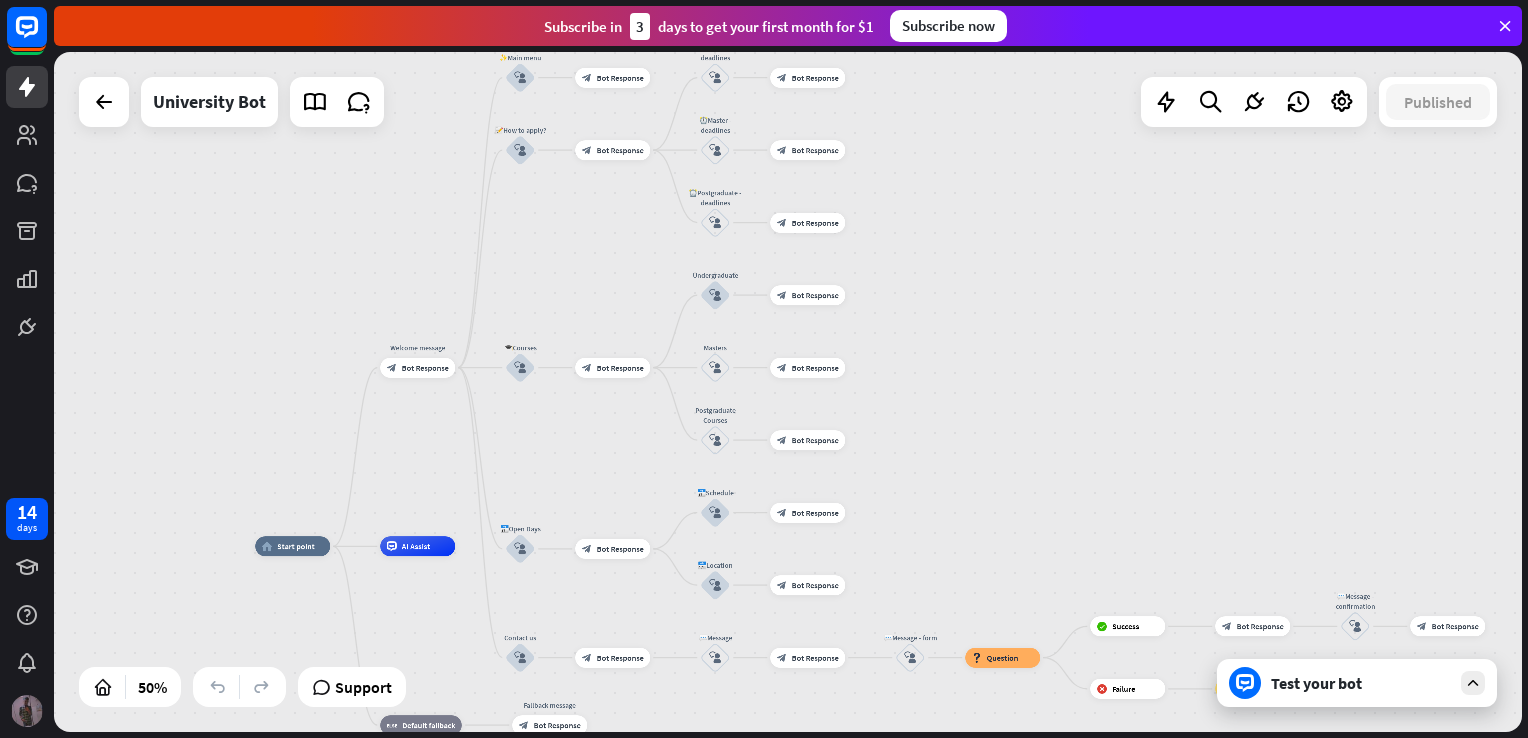 drag, startPoint x: 1103, startPoint y: 382, endPoint x: 1127, endPoint y: -17, distance: 399.72116 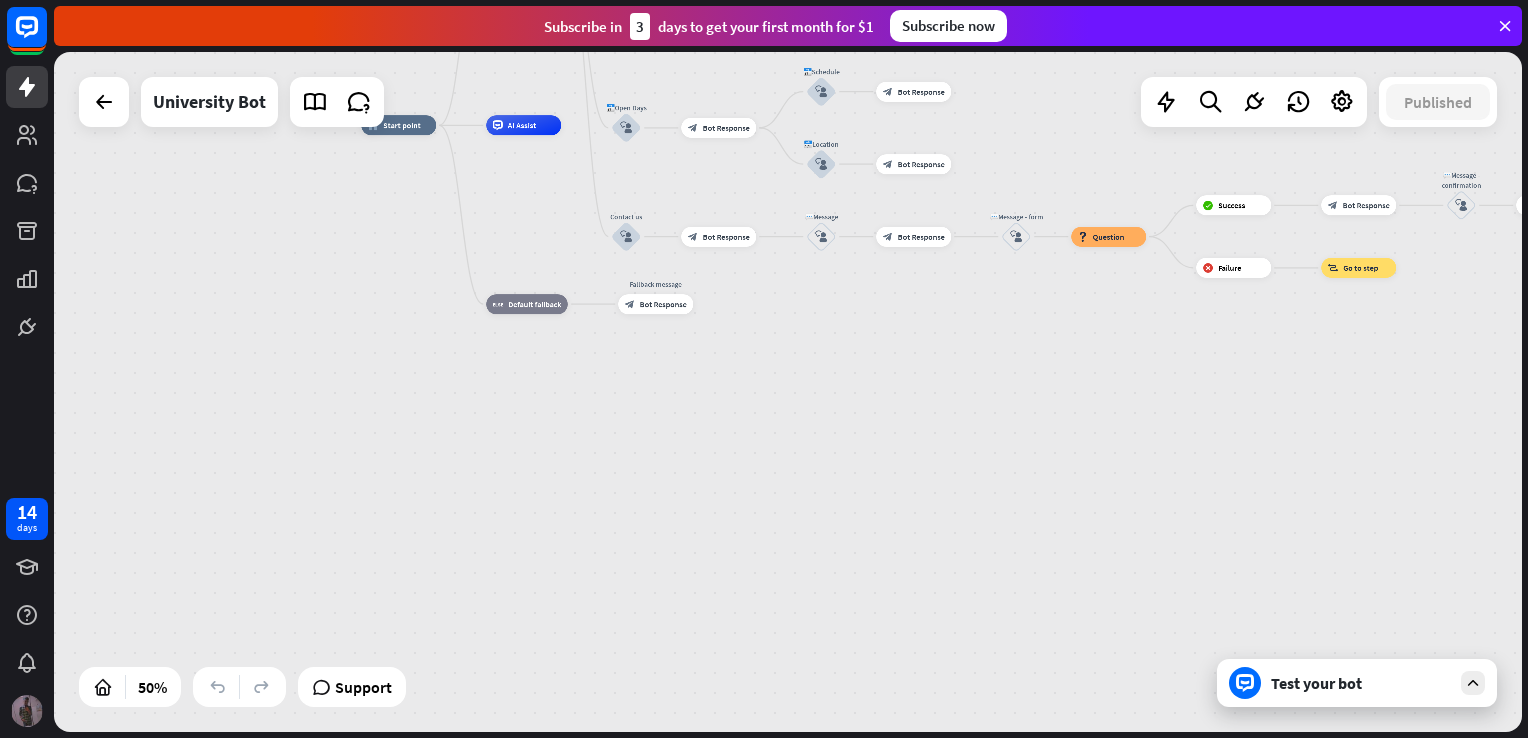 click 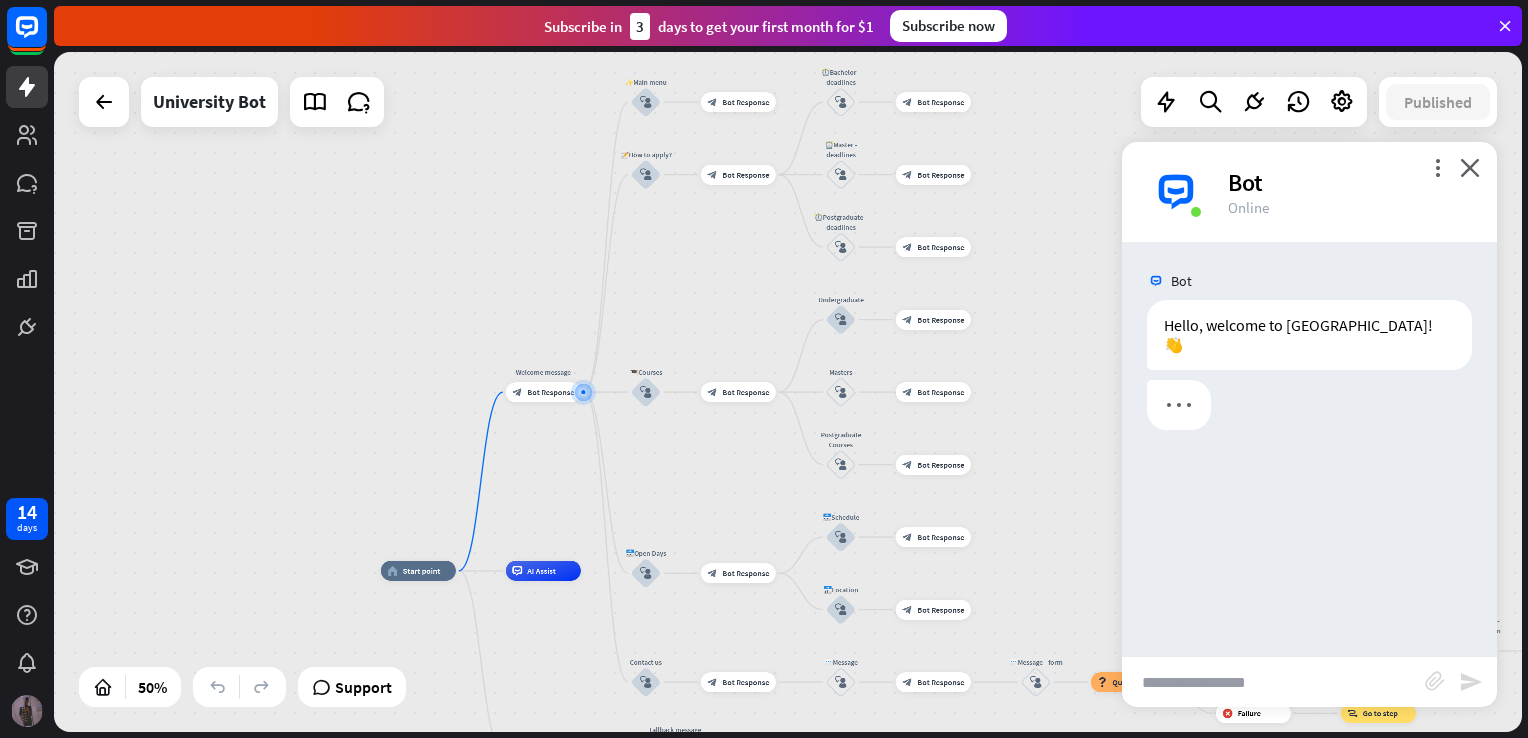 click at bounding box center [1273, 682] 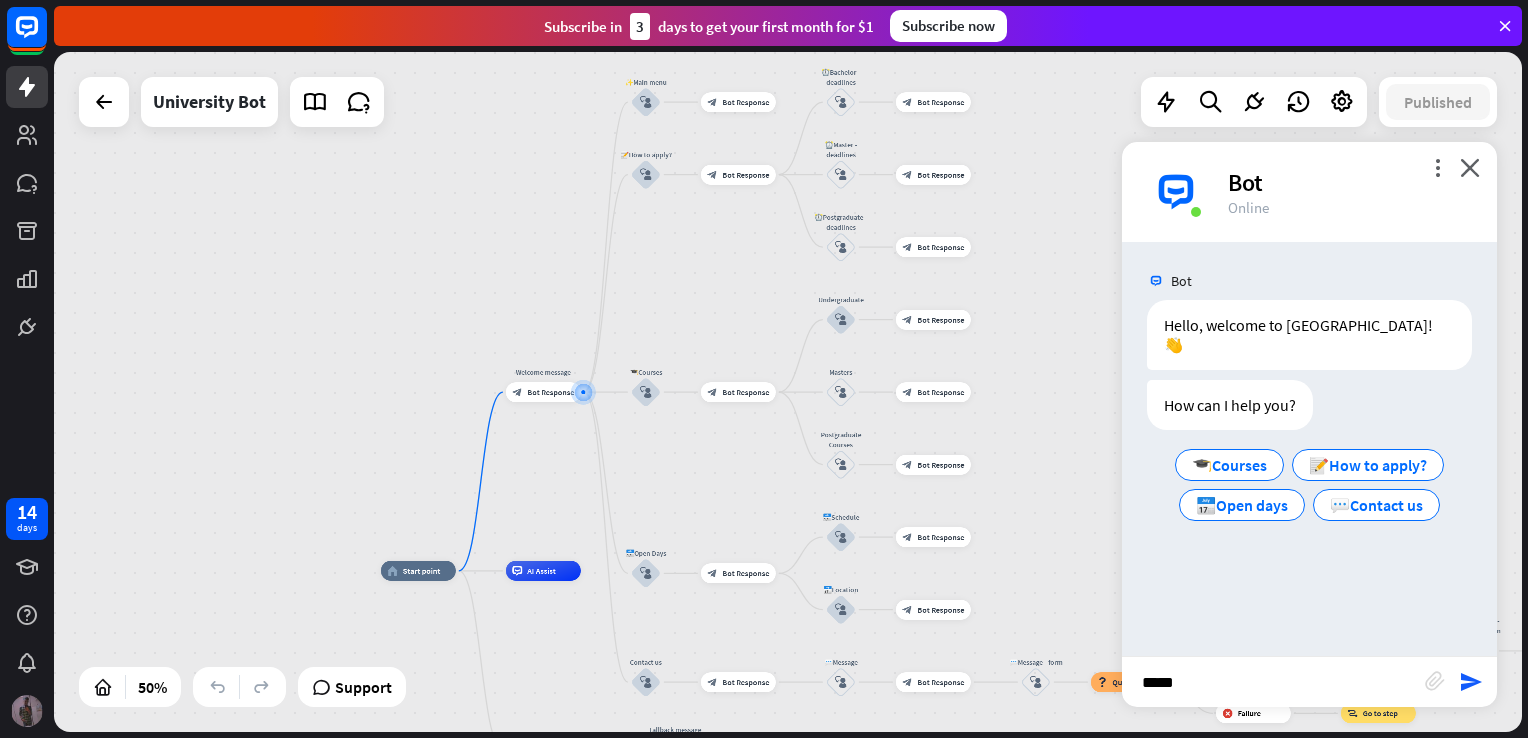 type on "*****" 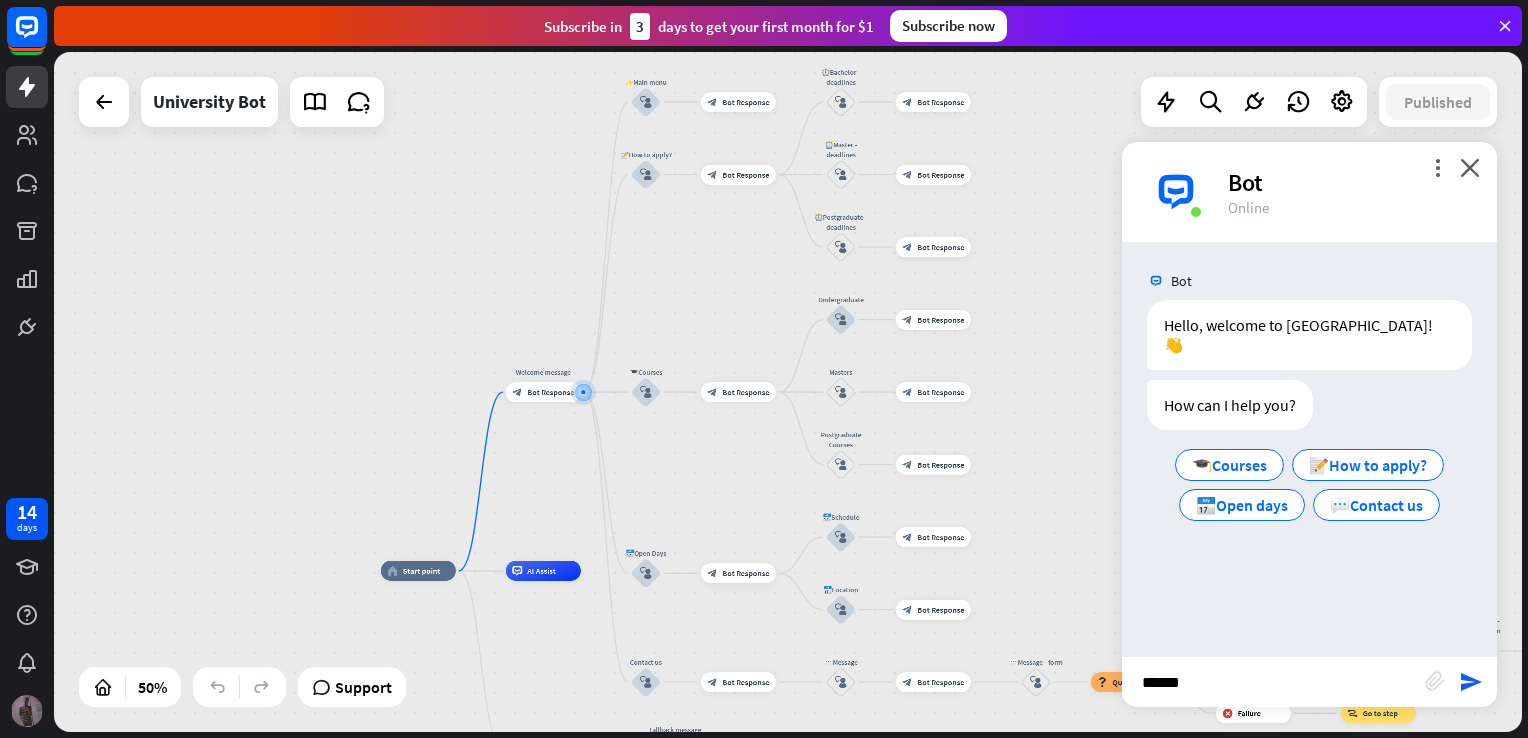 type 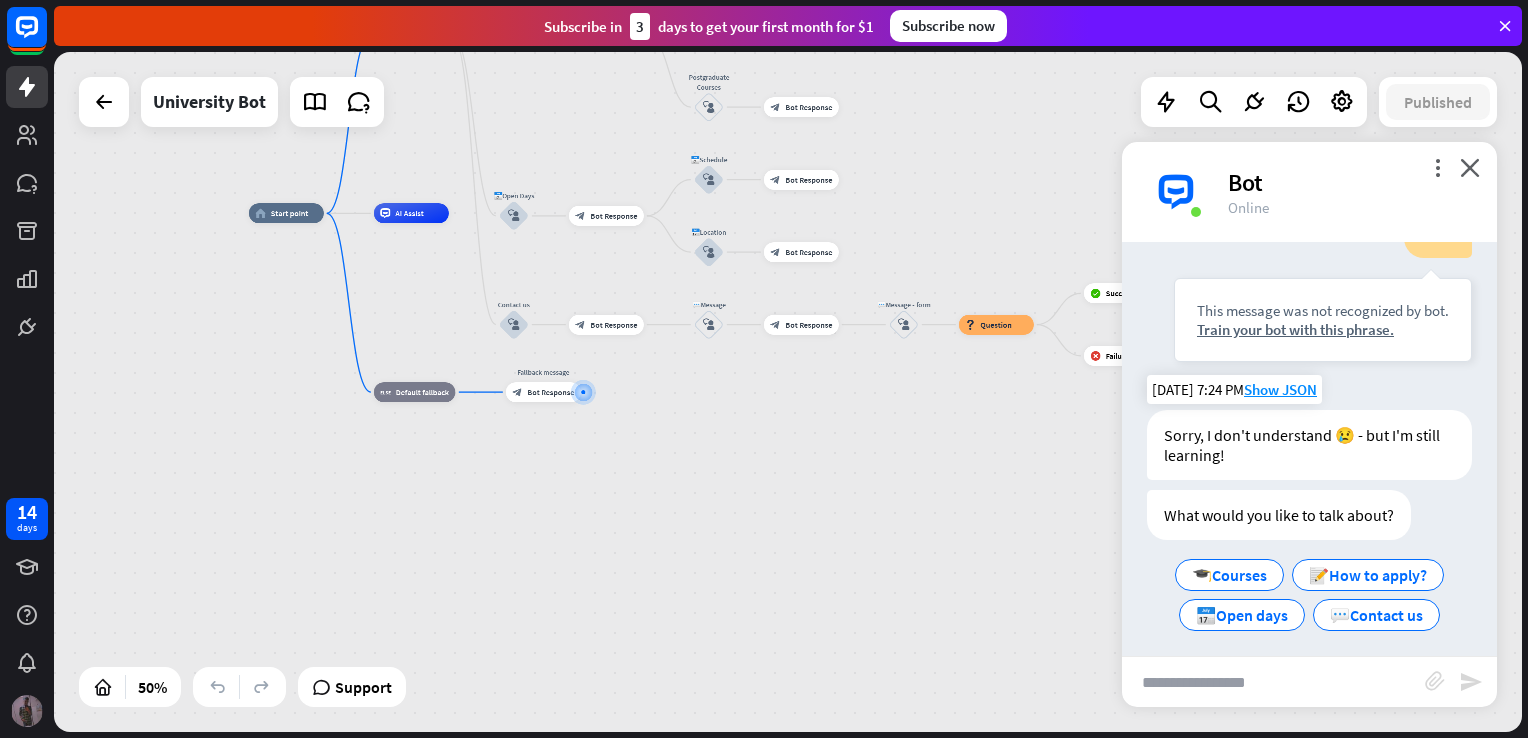 scroll, scrollTop: 278, scrollLeft: 0, axis: vertical 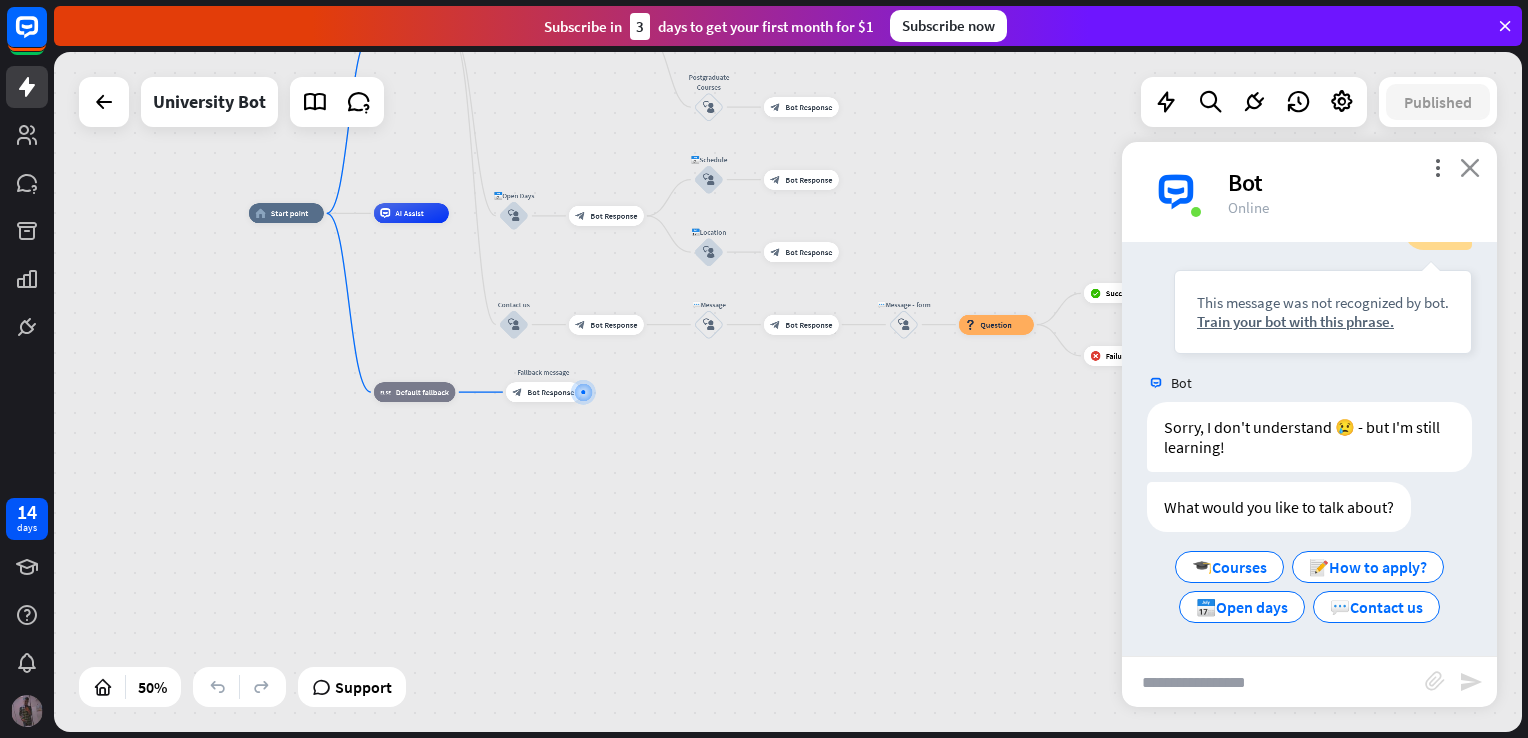 click on "close" at bounding box center (1470, 167) 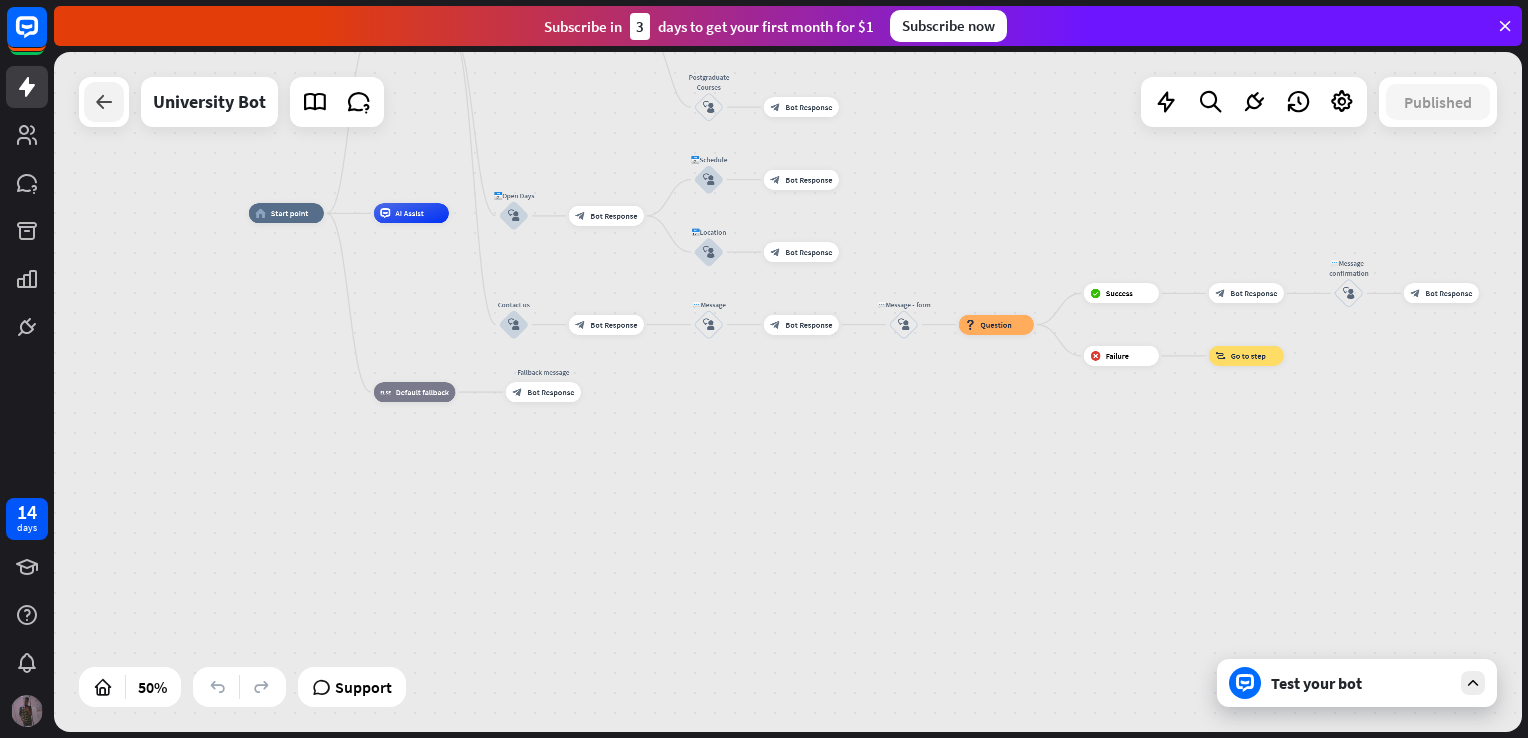 click at bounding box center [104, 102] 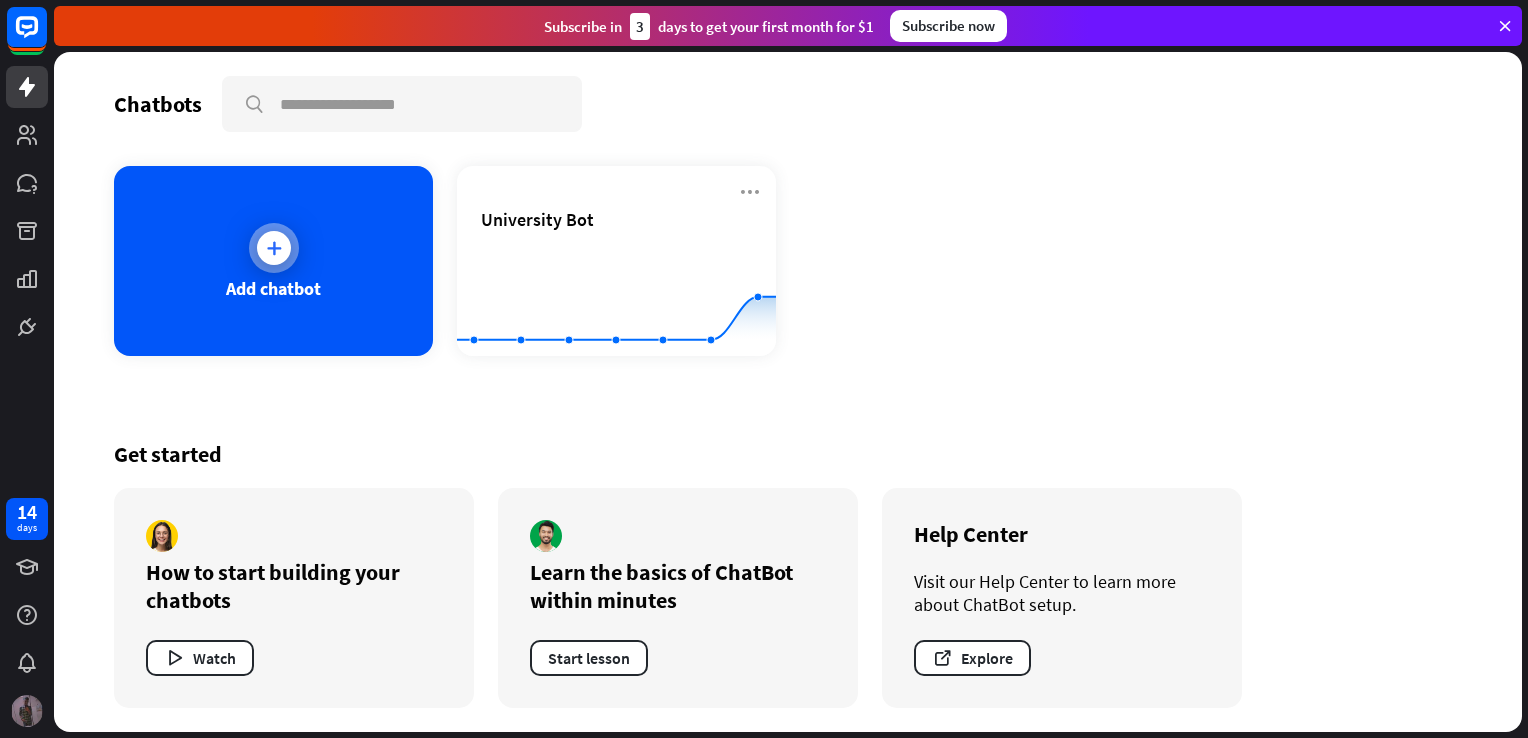 click on "Add chatbot" at bounding box center [273, 261] 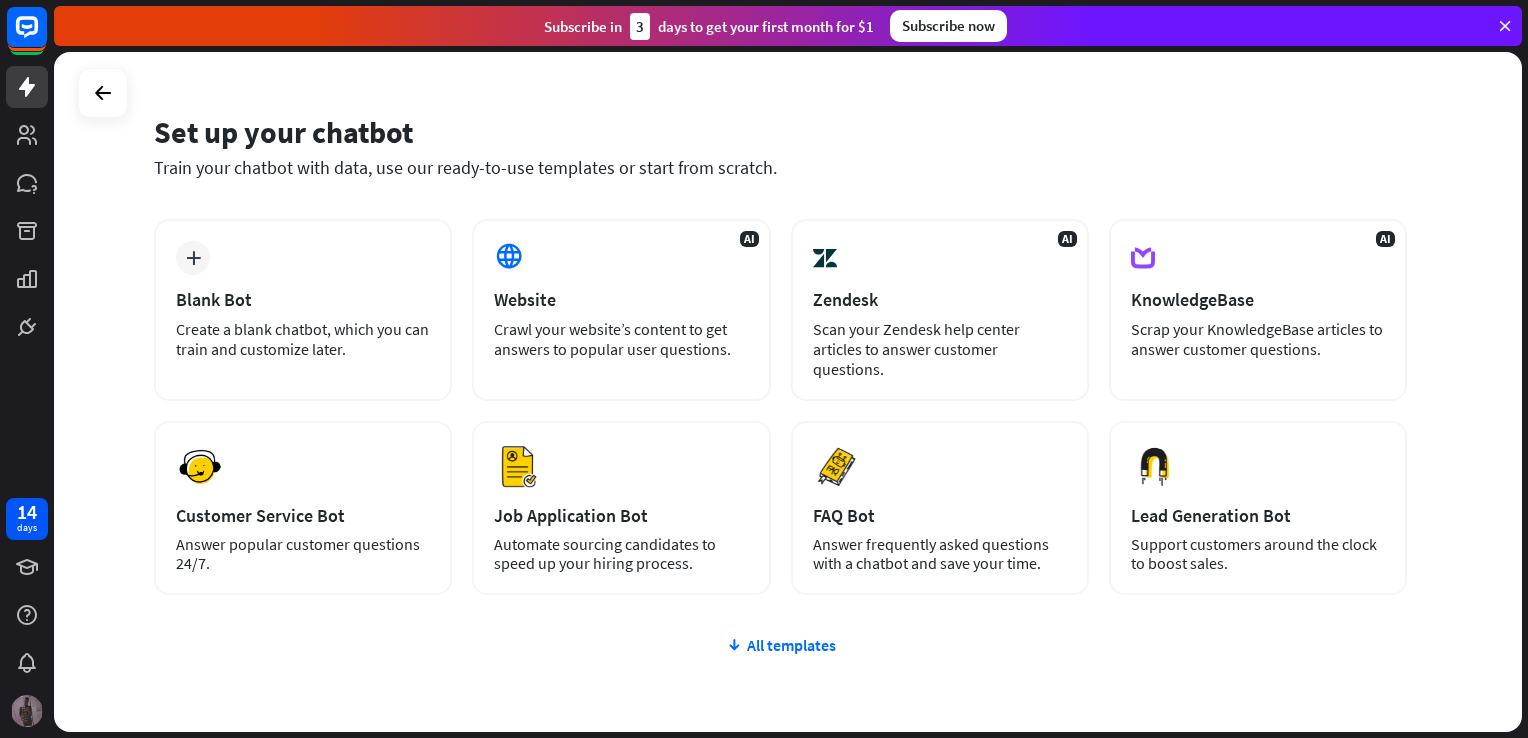 scroll, scrollTop: 37, scrollLeft: 0, axis: vertical 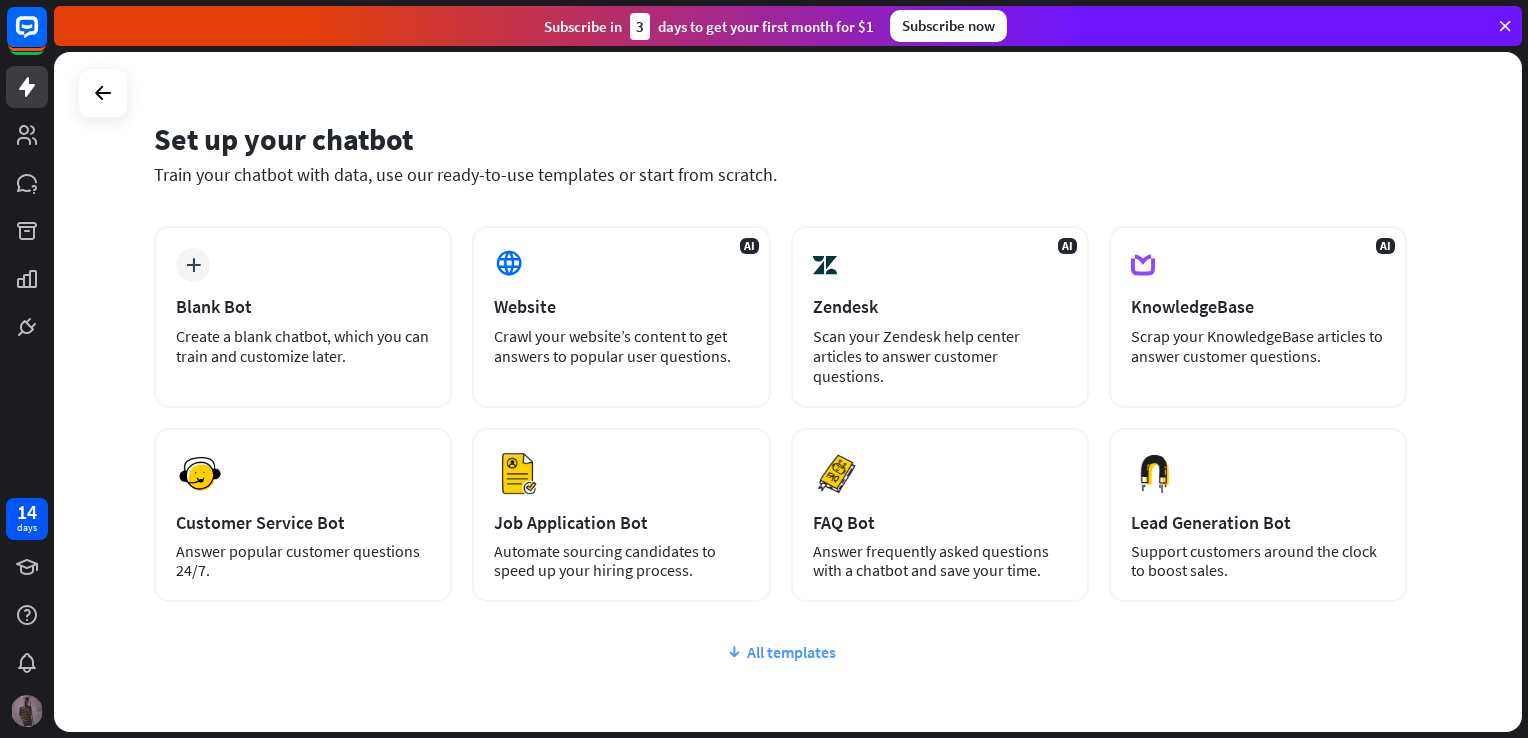 click on "All templates" at bounding box center (780, 652) 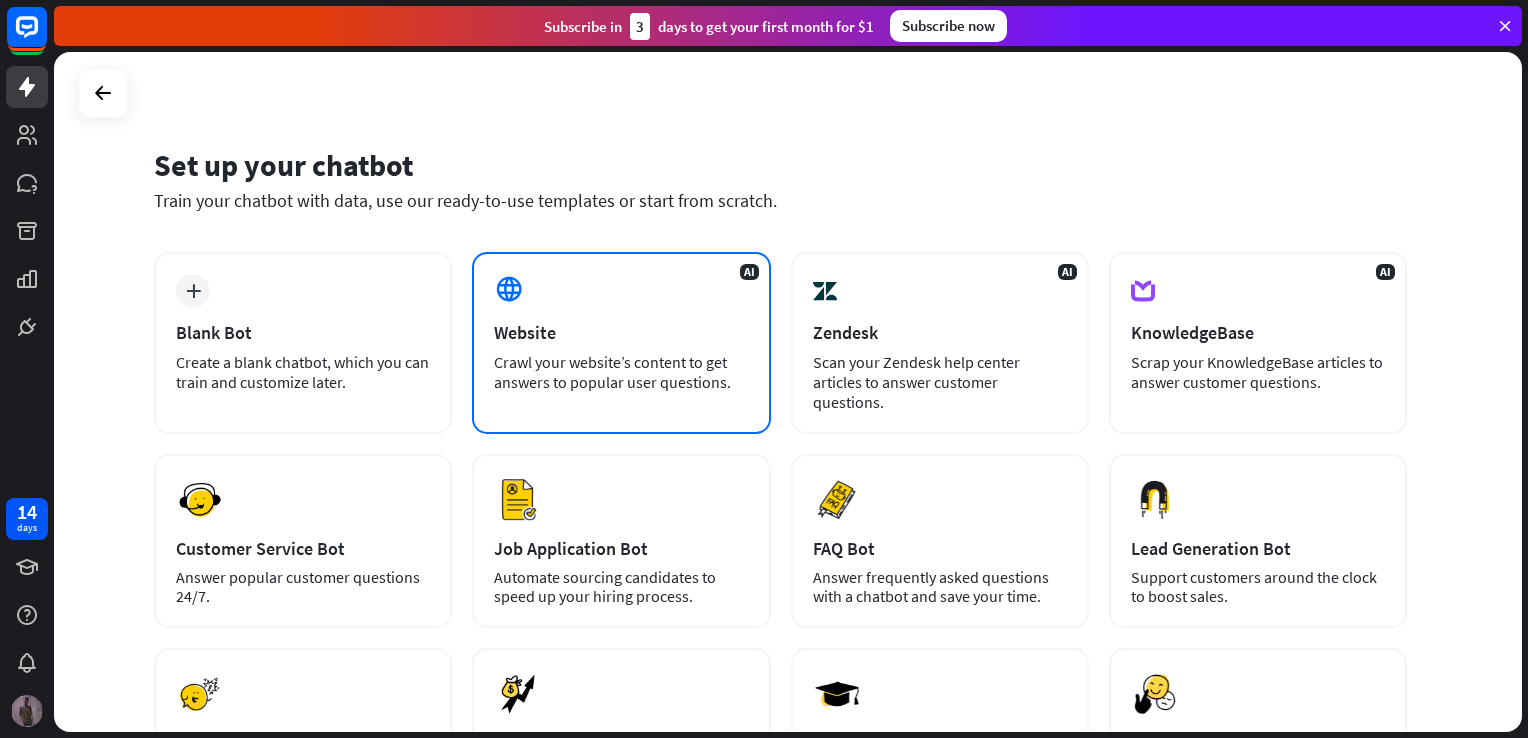 scroll, scrollTop: 12, scrollLeft: 0, axis: vertical 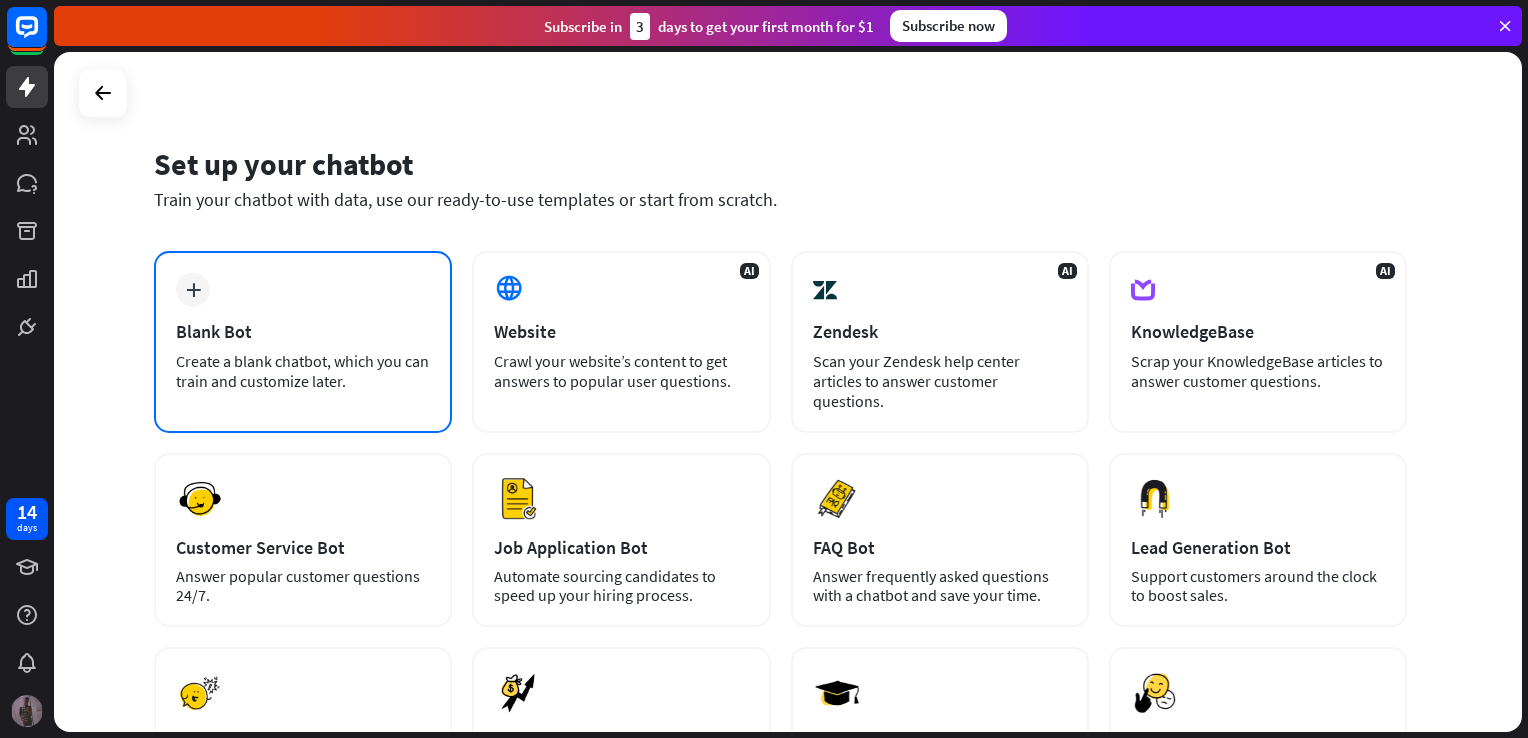 click on "plus" at bounding box center [193, 290] 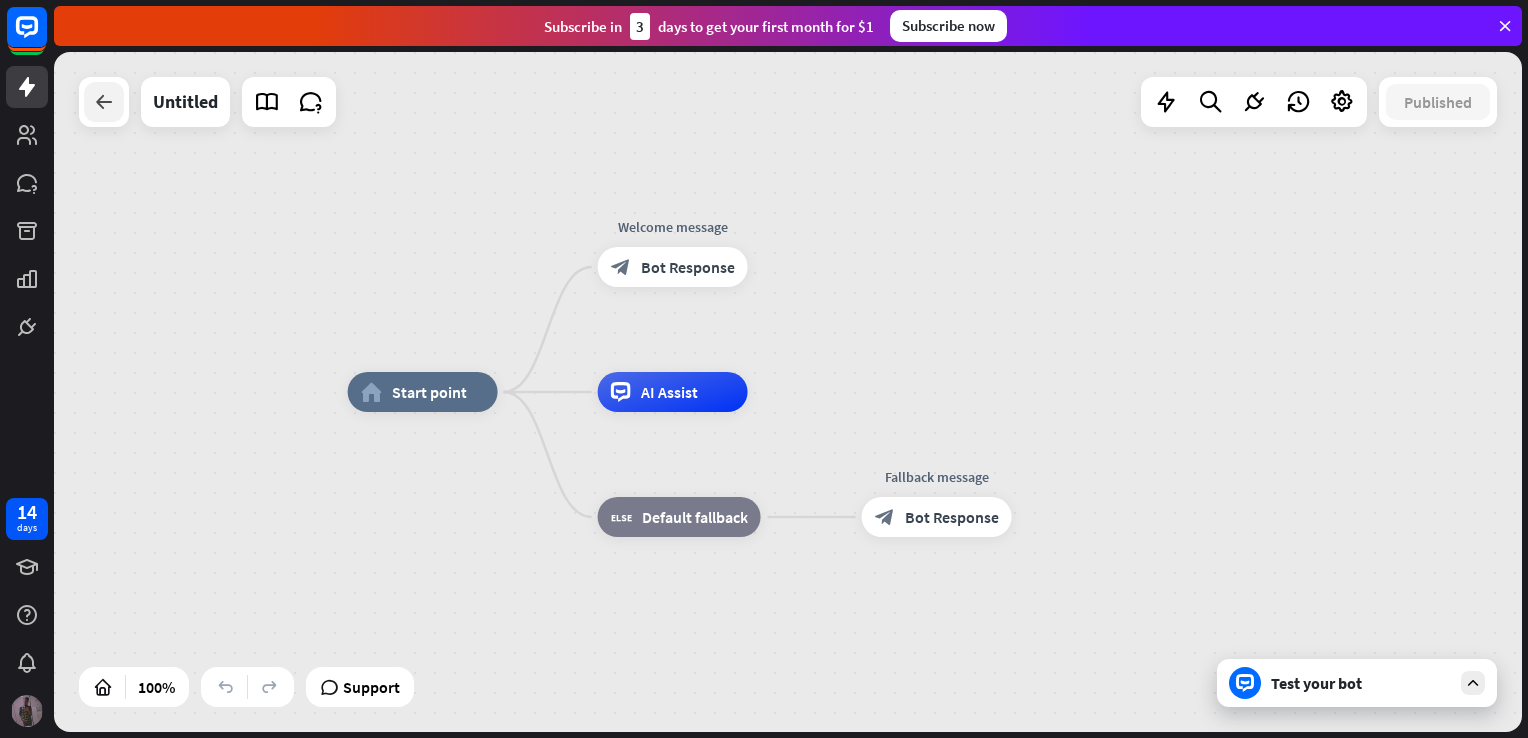 click at bounding box center (104, 102) 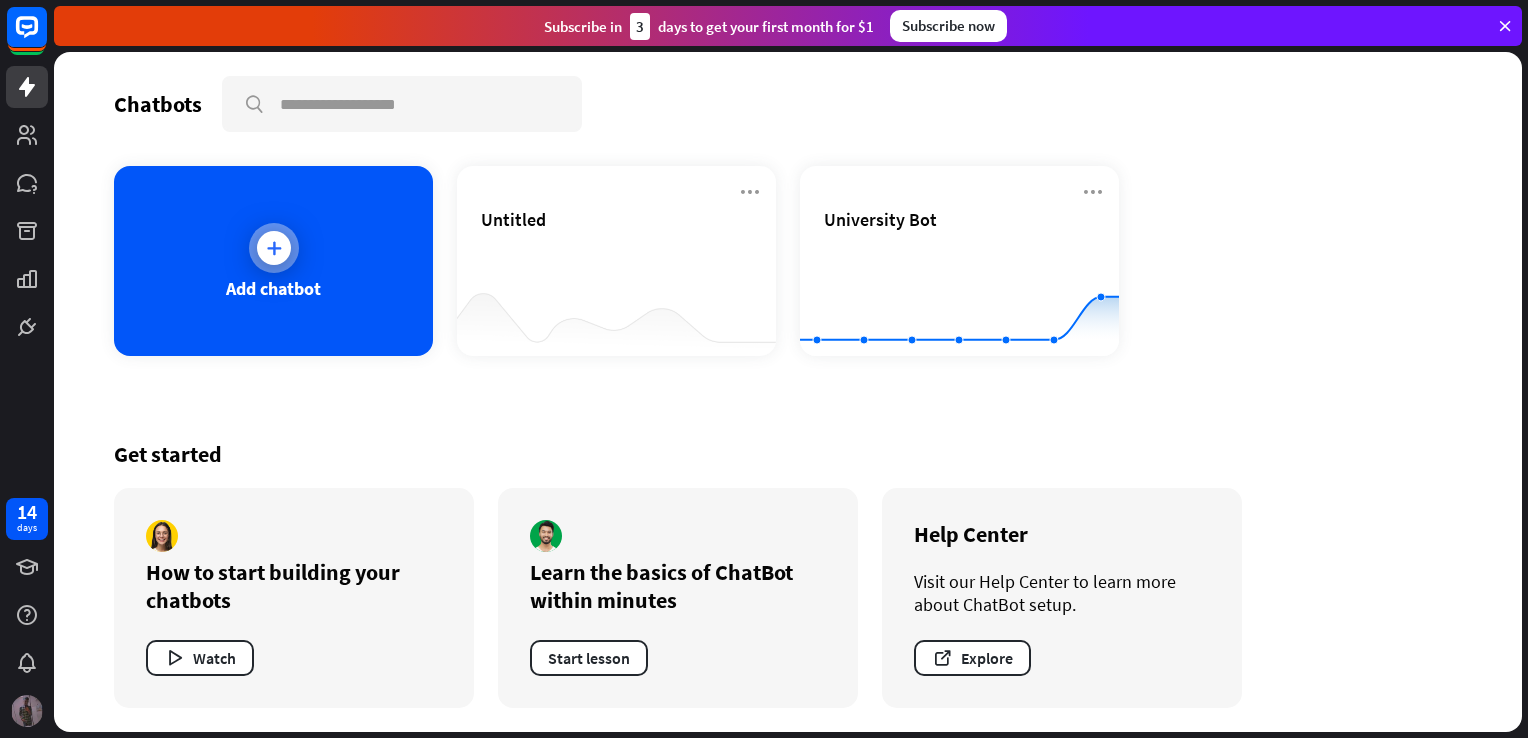 click on "Add chatbot" at bounding box center (273, 261) 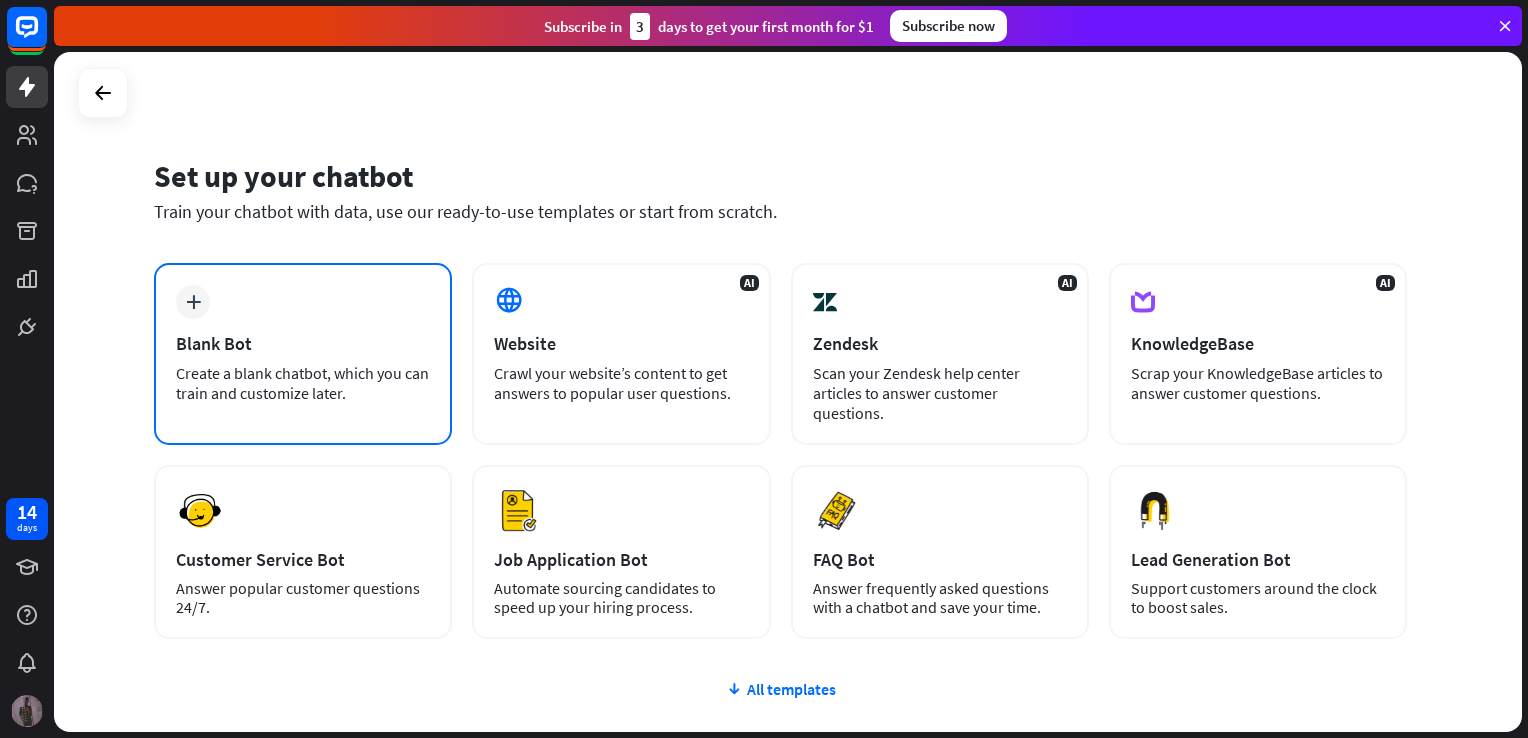 click on "plus" at bounding box center [193, 302] 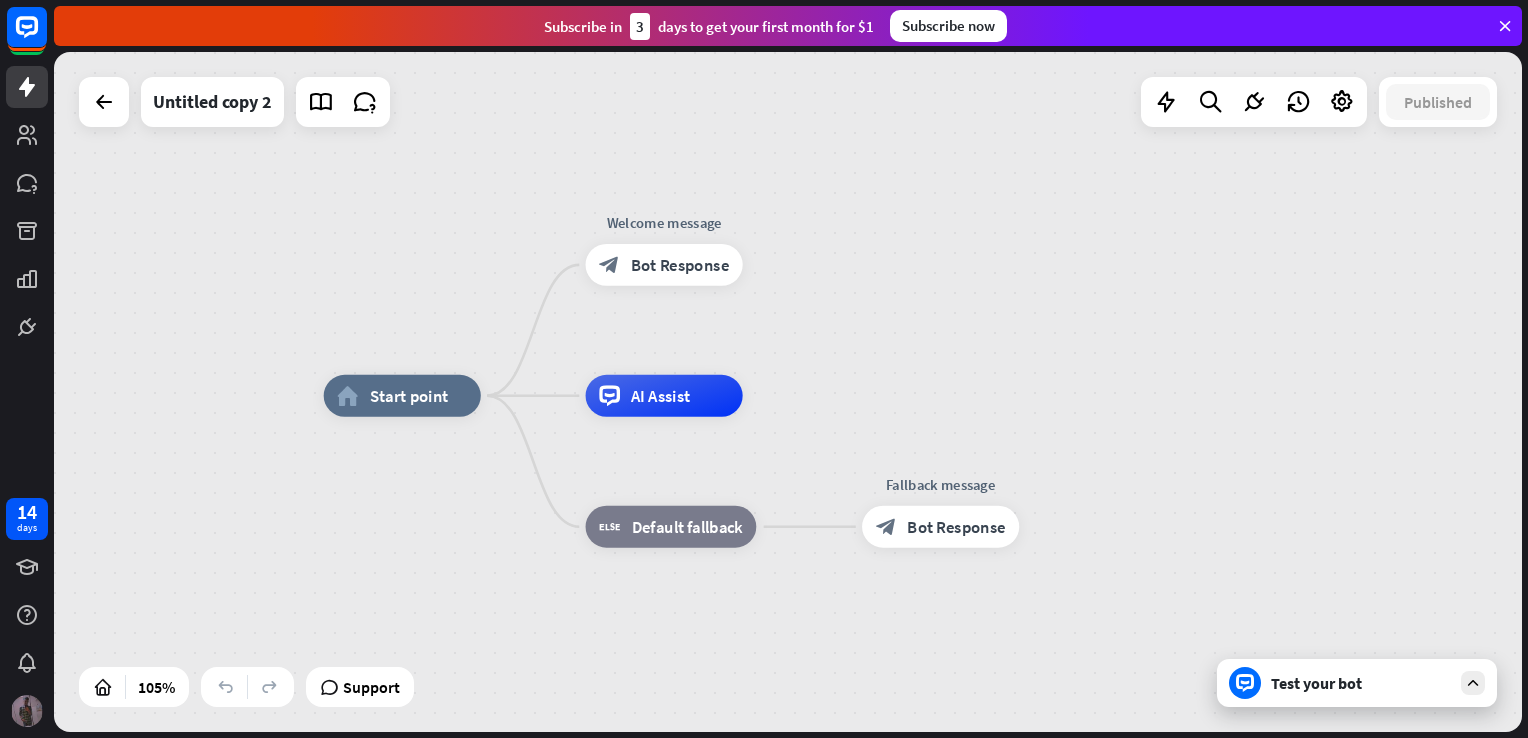 click on "Test your bot" at bounding box center [1357, 683] 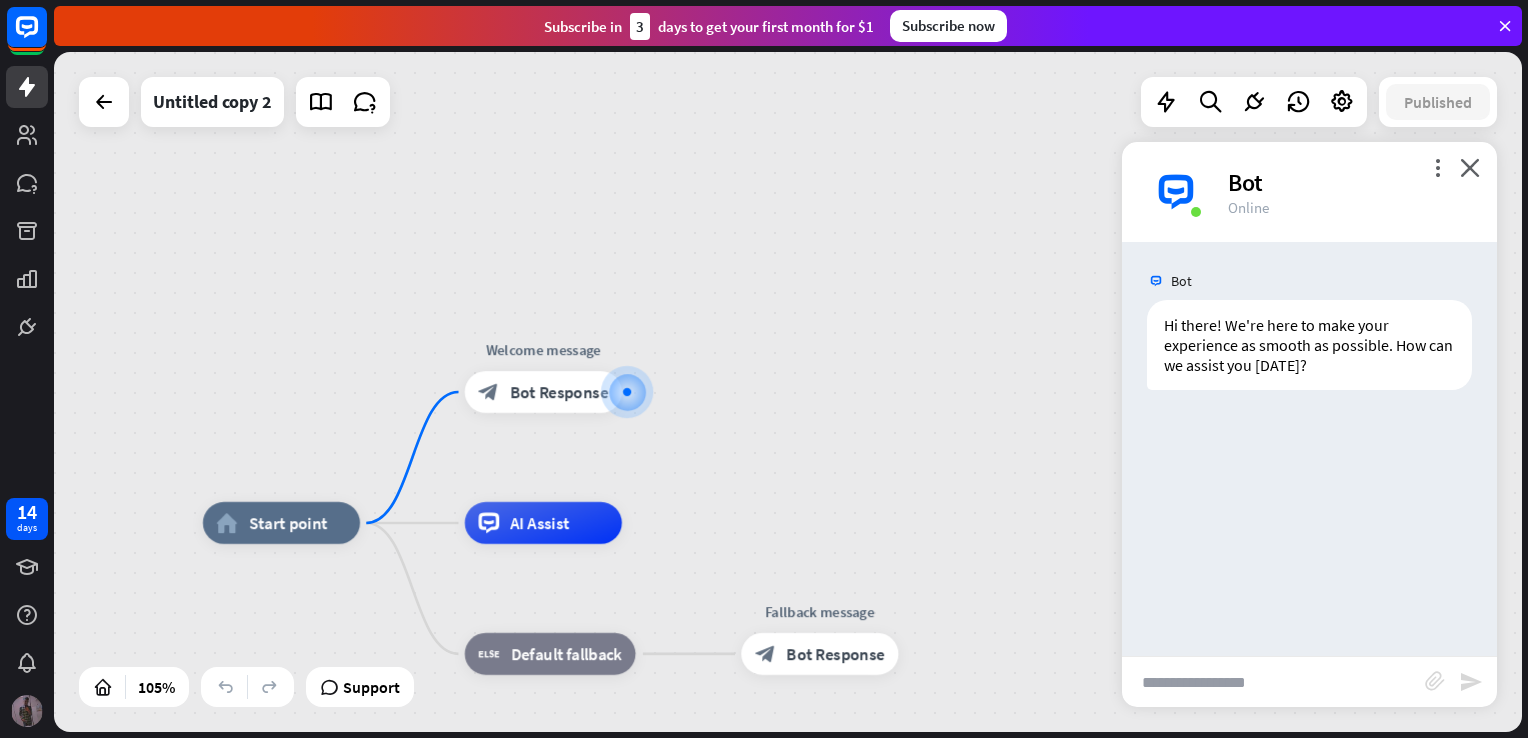 click at bounding box center (1273, 682) 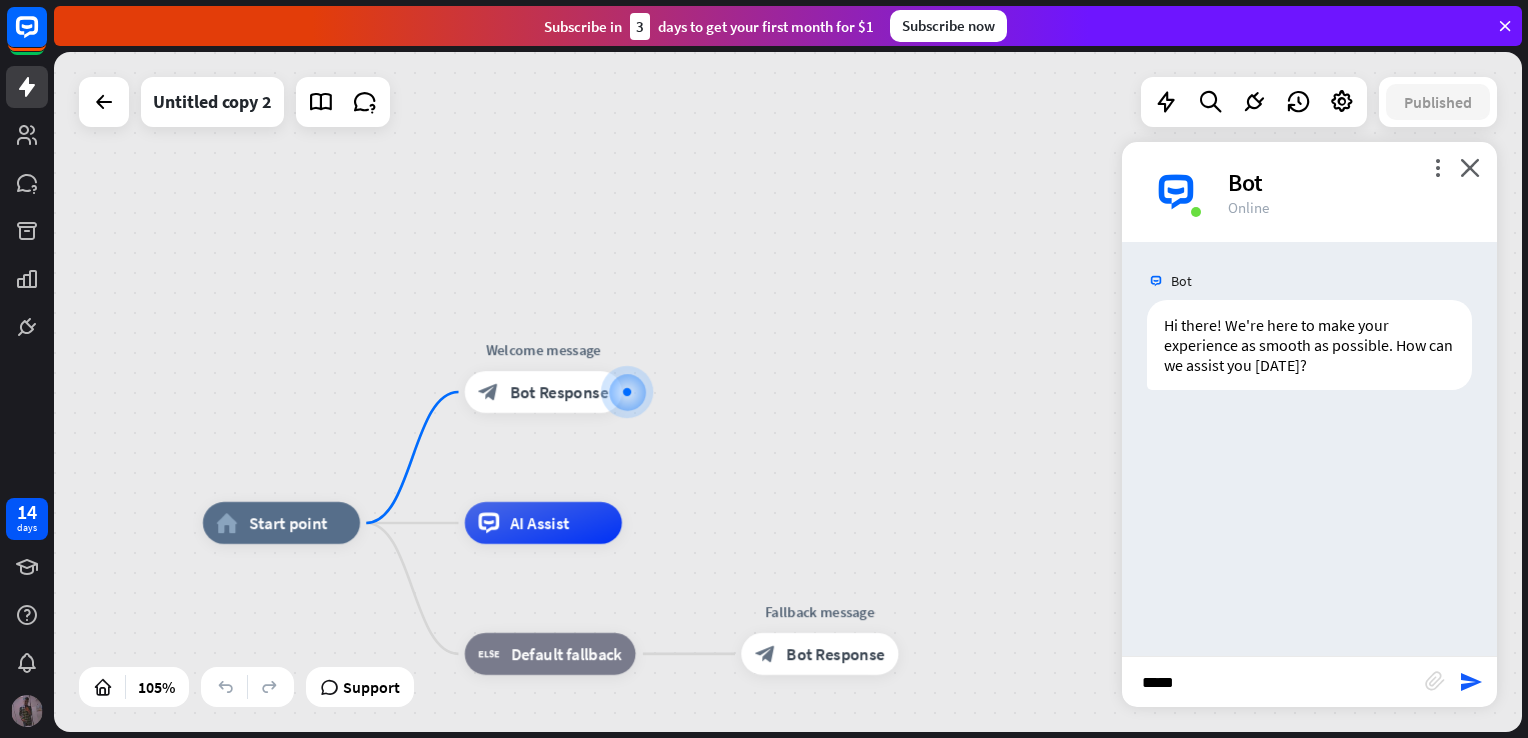 type on "*****" 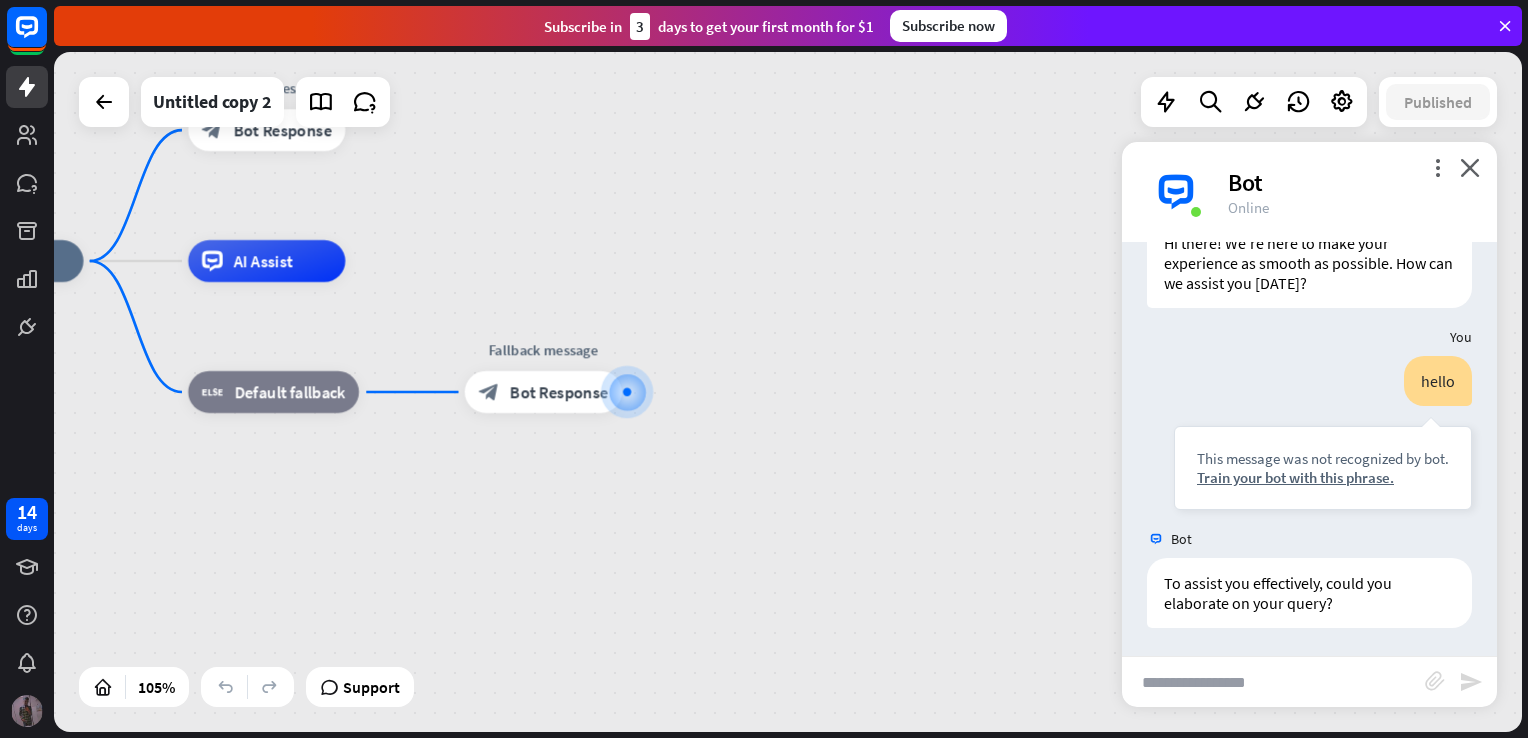 scroll, scrollTop: 83, scrollLeft: 0, axis: vertical 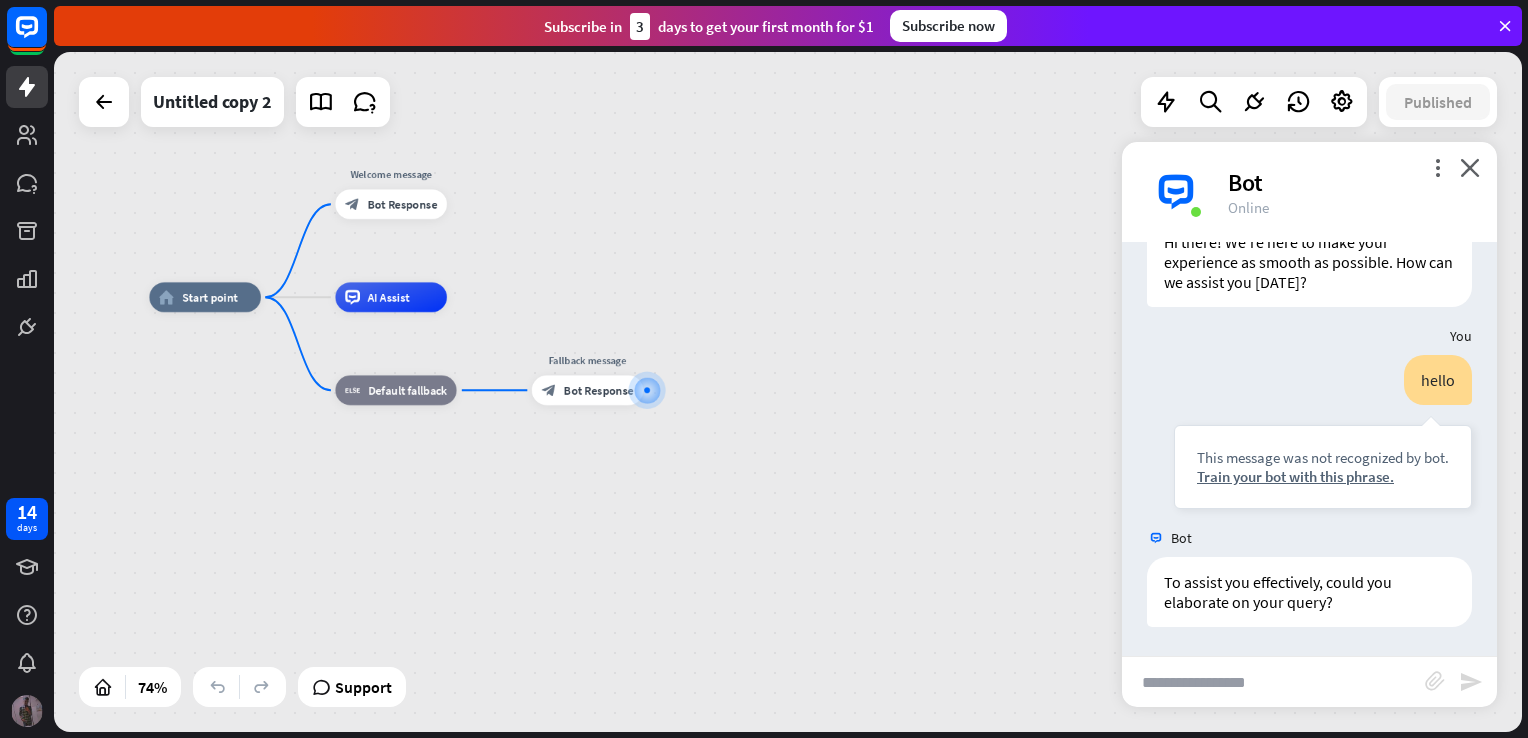 click at bounding box center (1273, 682) 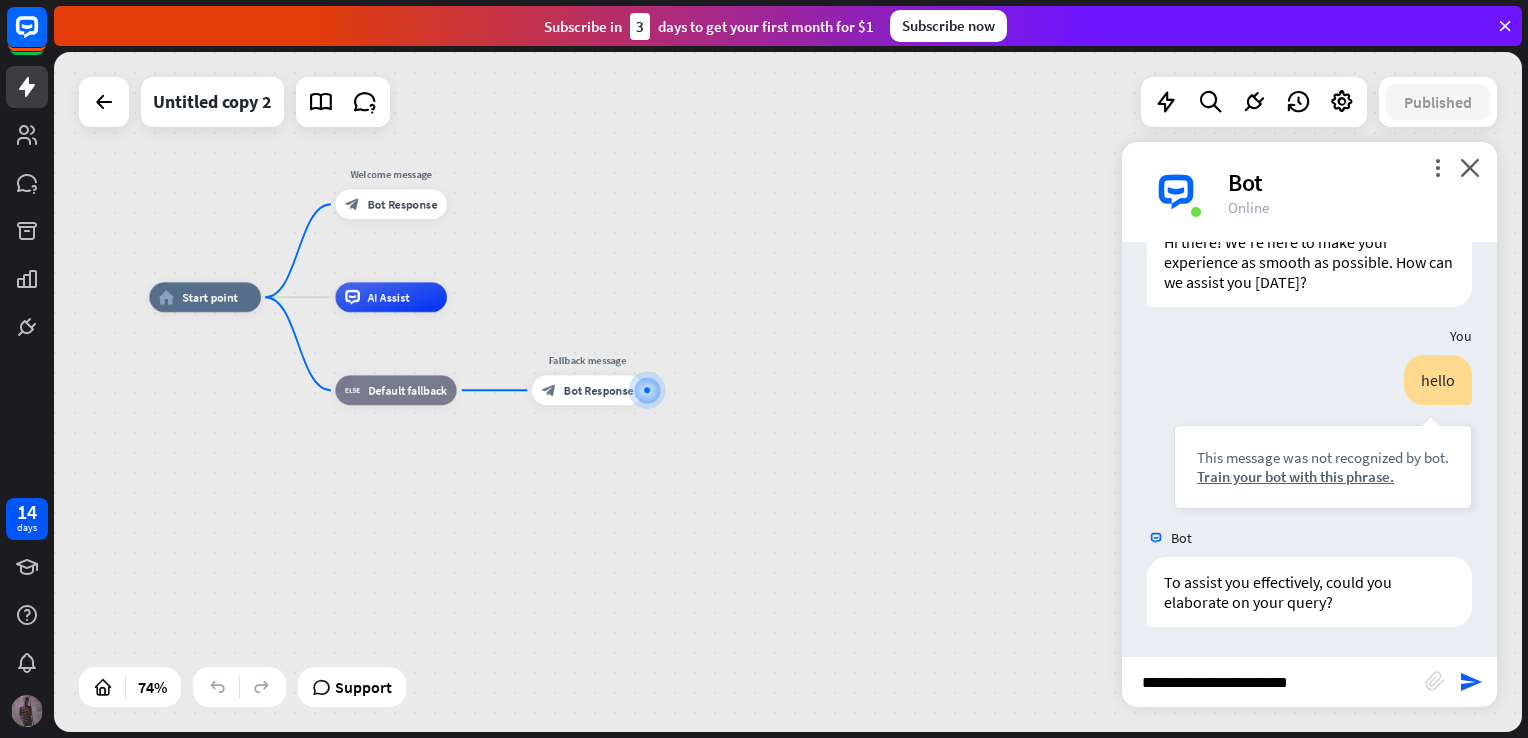 type on "**********" 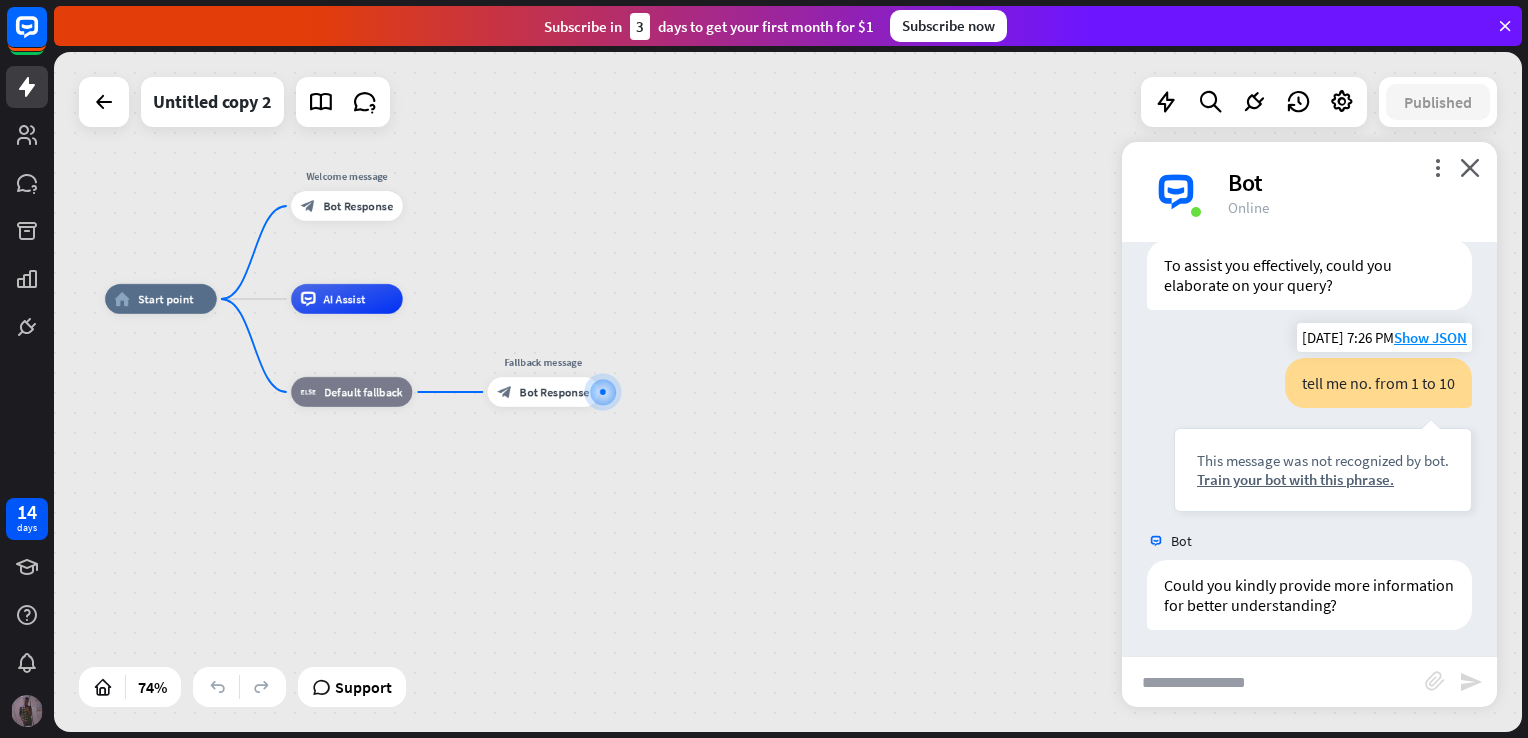 scroll, scrollTop: 402, scrollLeft: 0, axis: vertical 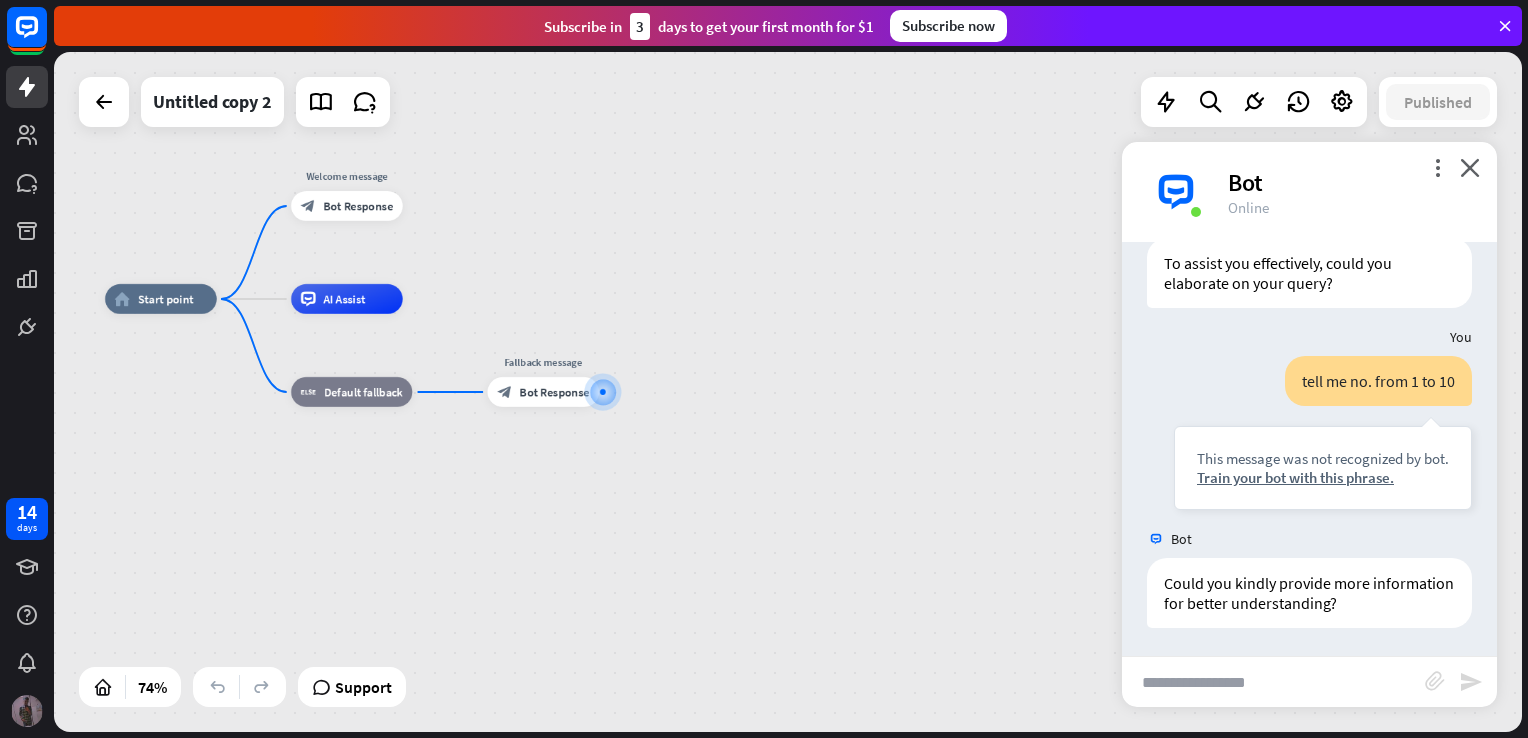 click at bounding box center (1273, 682) 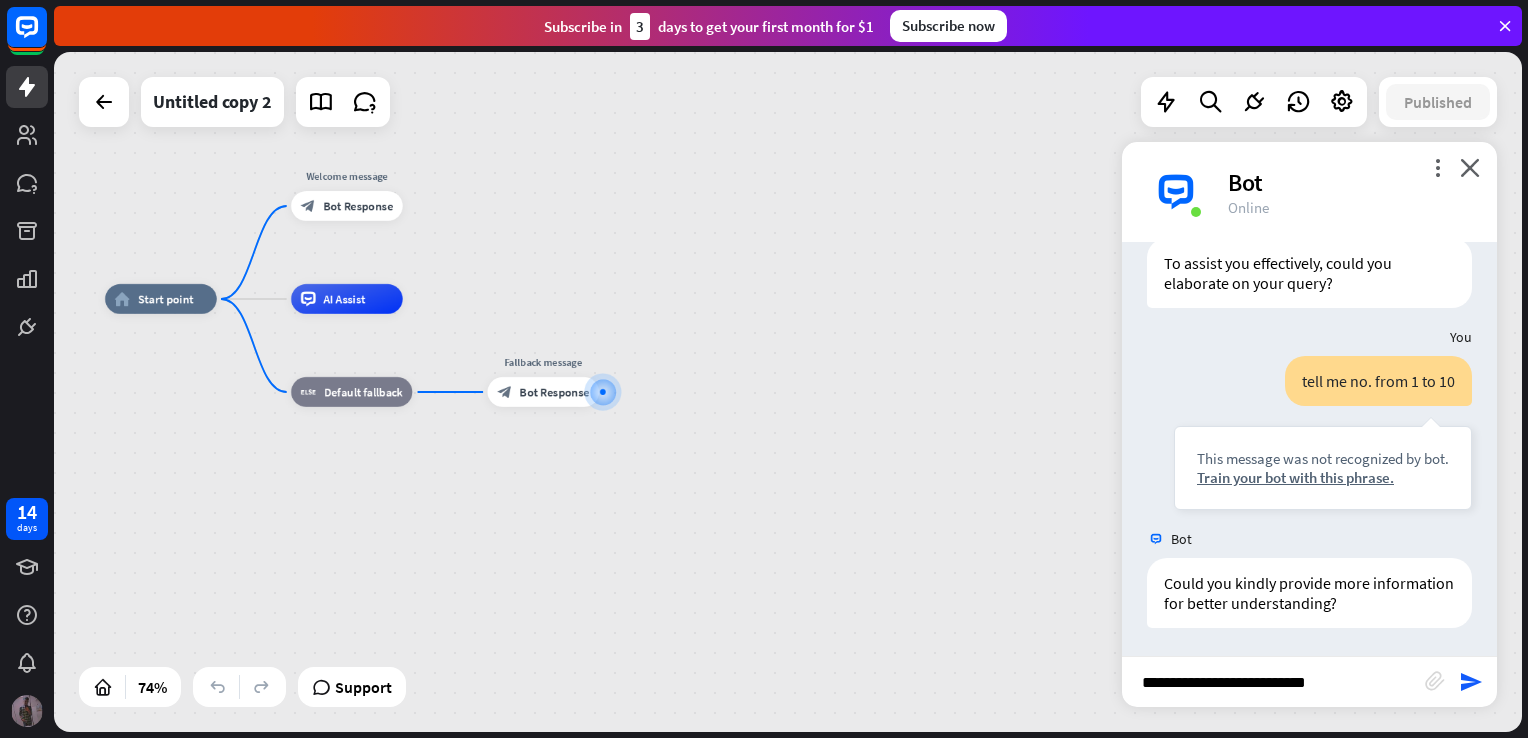 type on "**********" 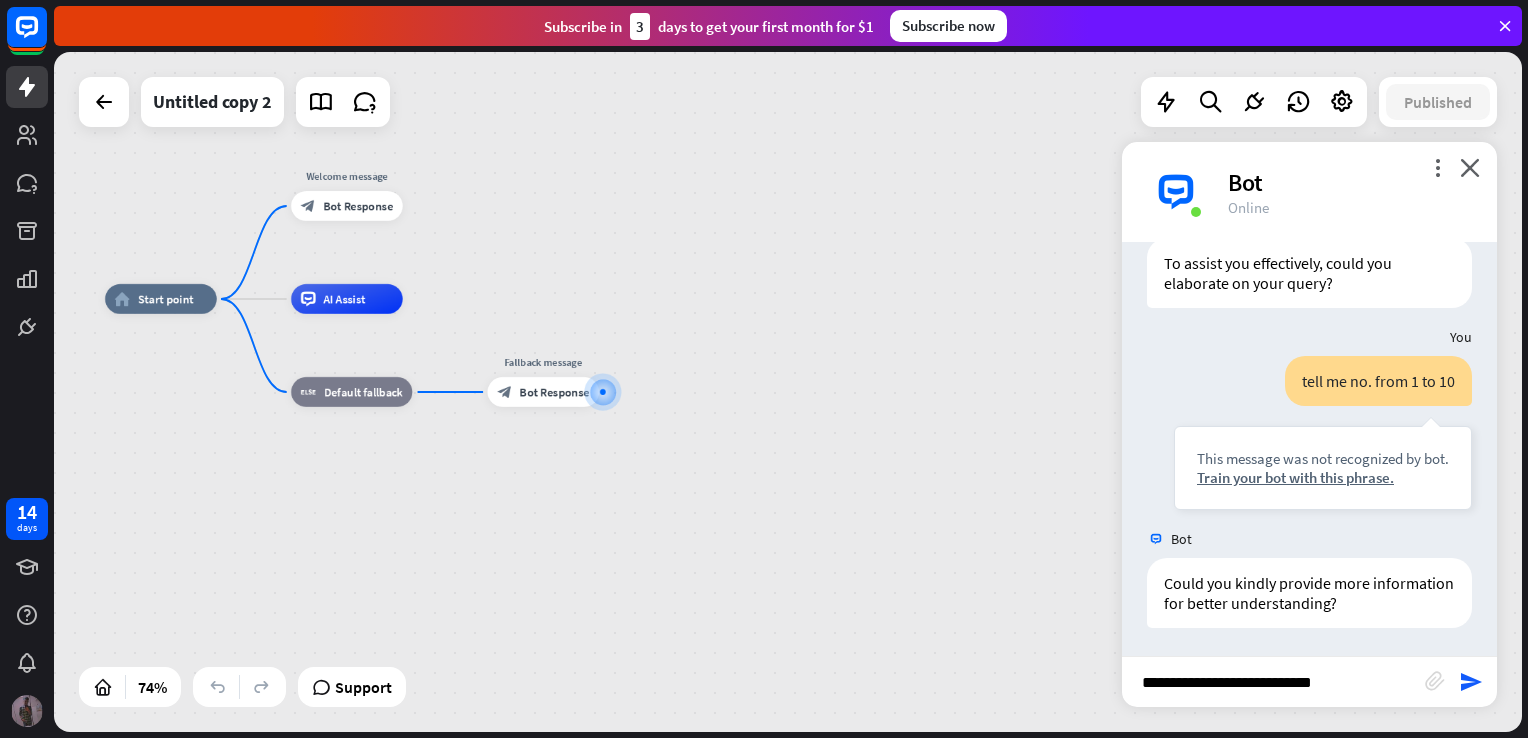 type 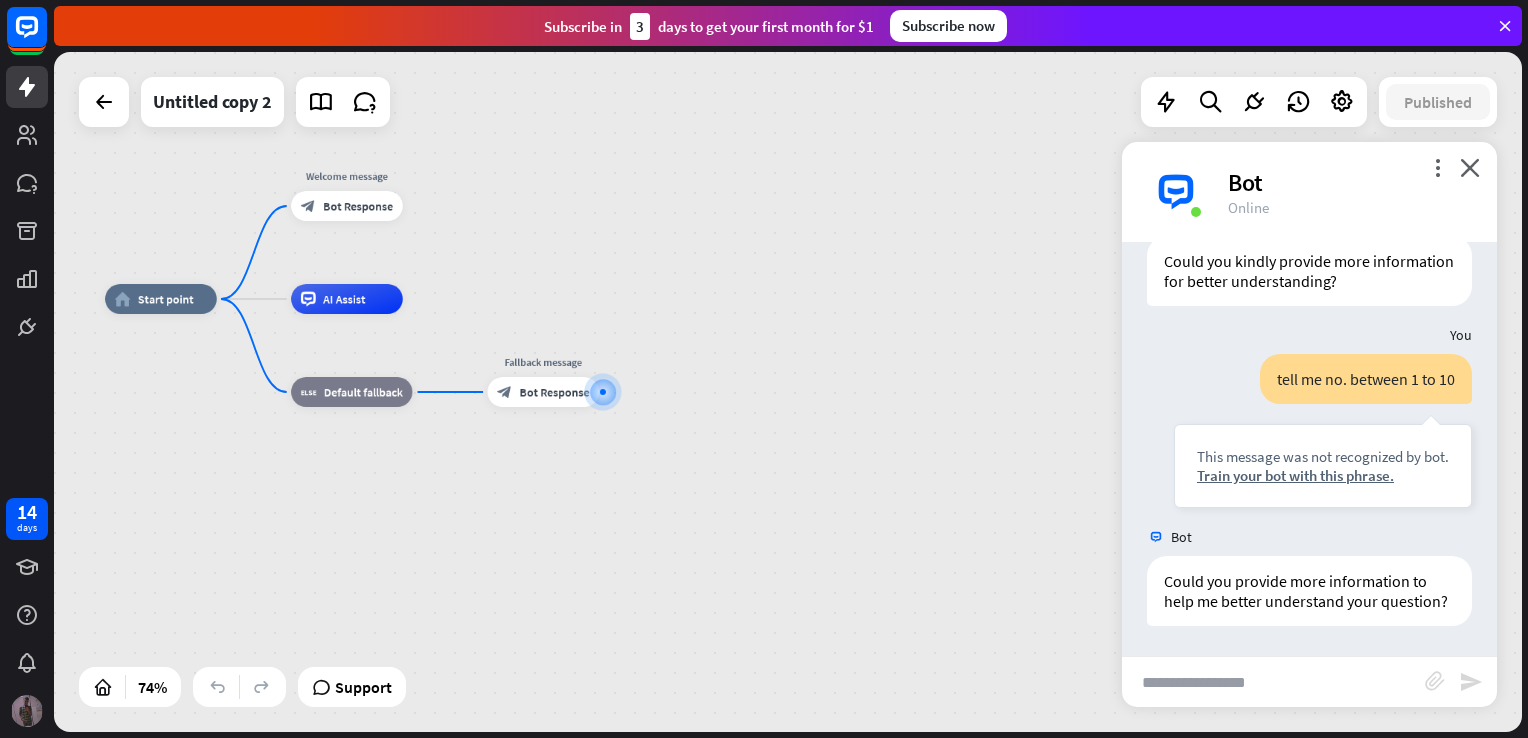 scroll, scrollTop: 742, scrollLeft: 0, axis: vertical 